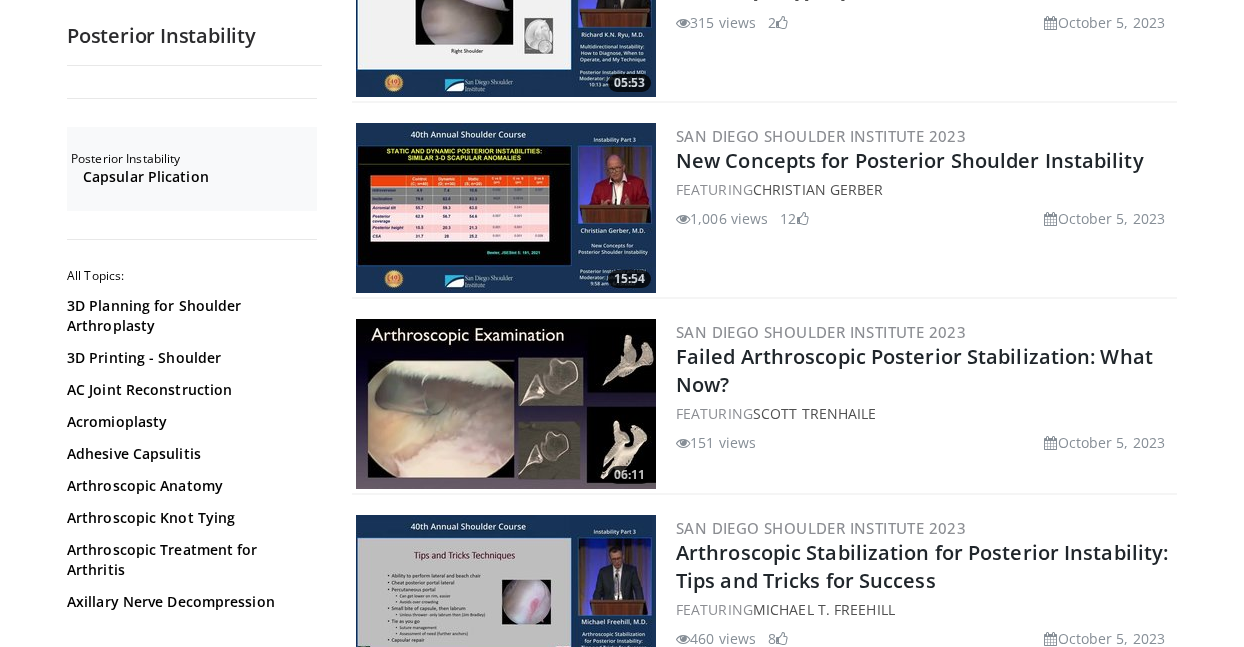 scroll, scrollTop: 2477, scrollLeft: 0, axis: vertical 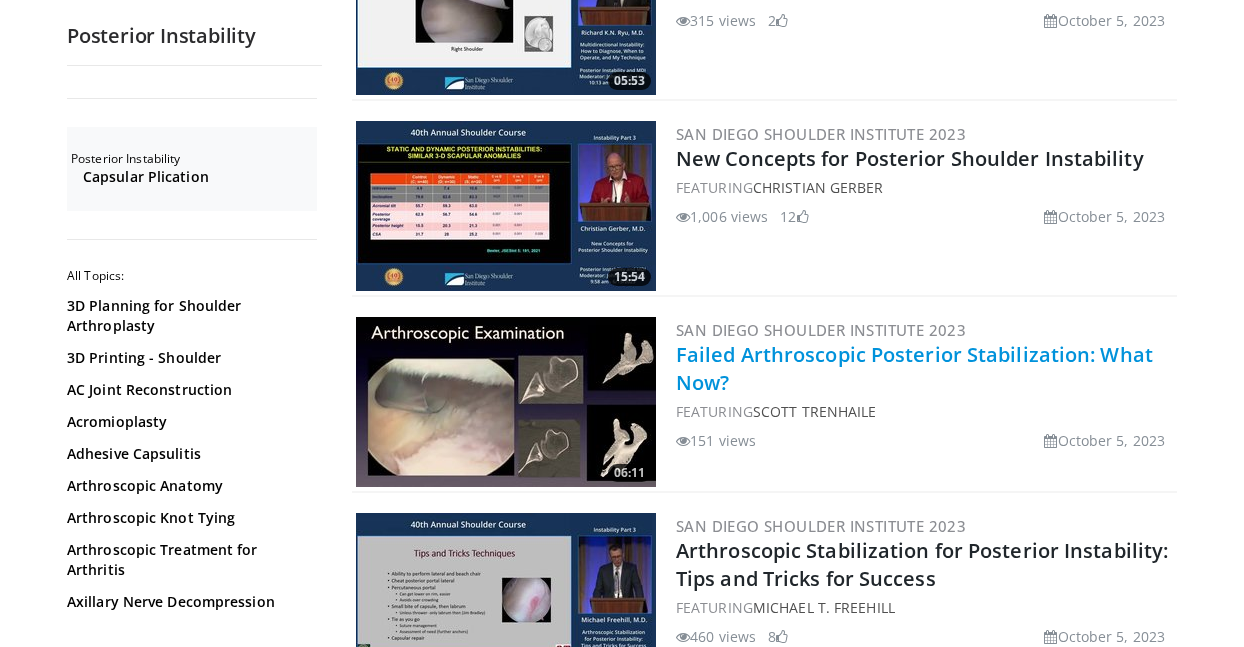 click on "Failed Arthroscopic Posterior Stabilization: What Now?" at bounding box center [914, 368] 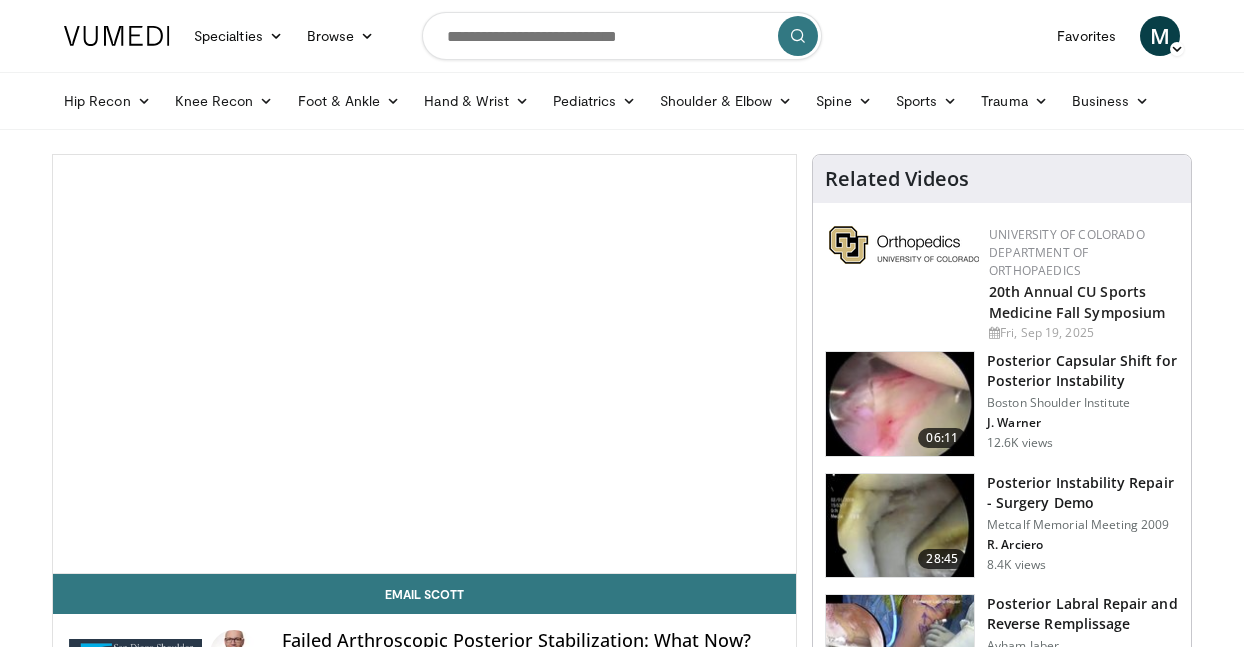 scroll, scrollTop: 23, scrollLeft: 0, axis: vertical 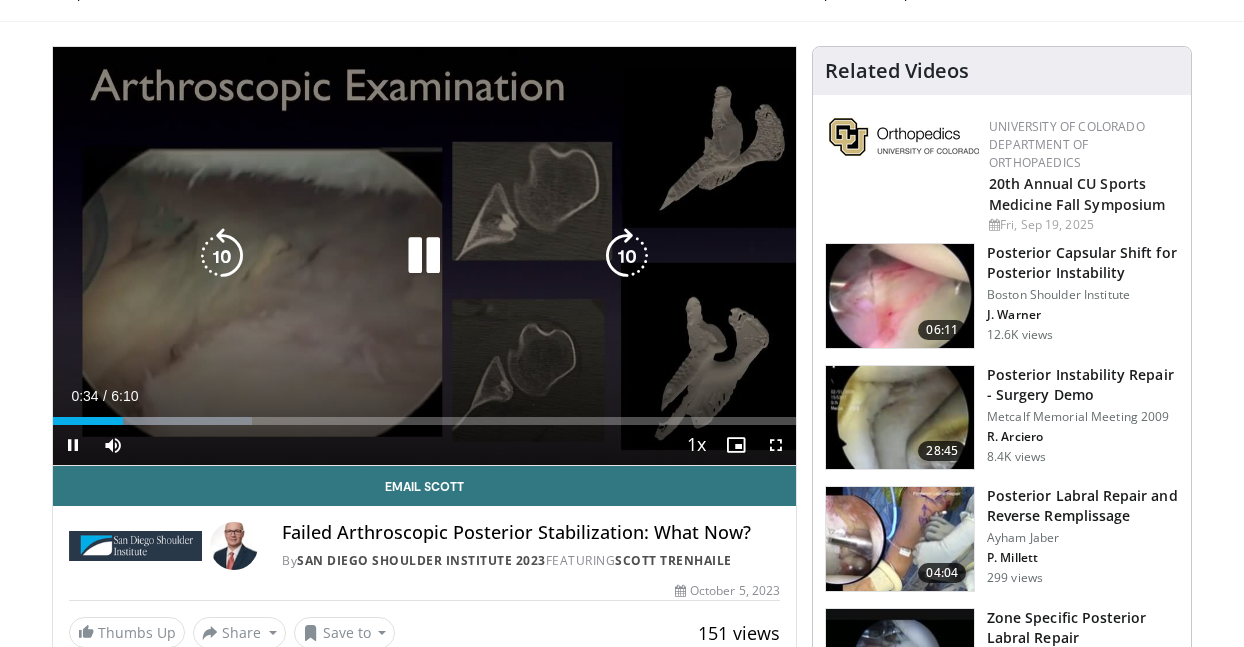 click at bounding box center [627, 256] 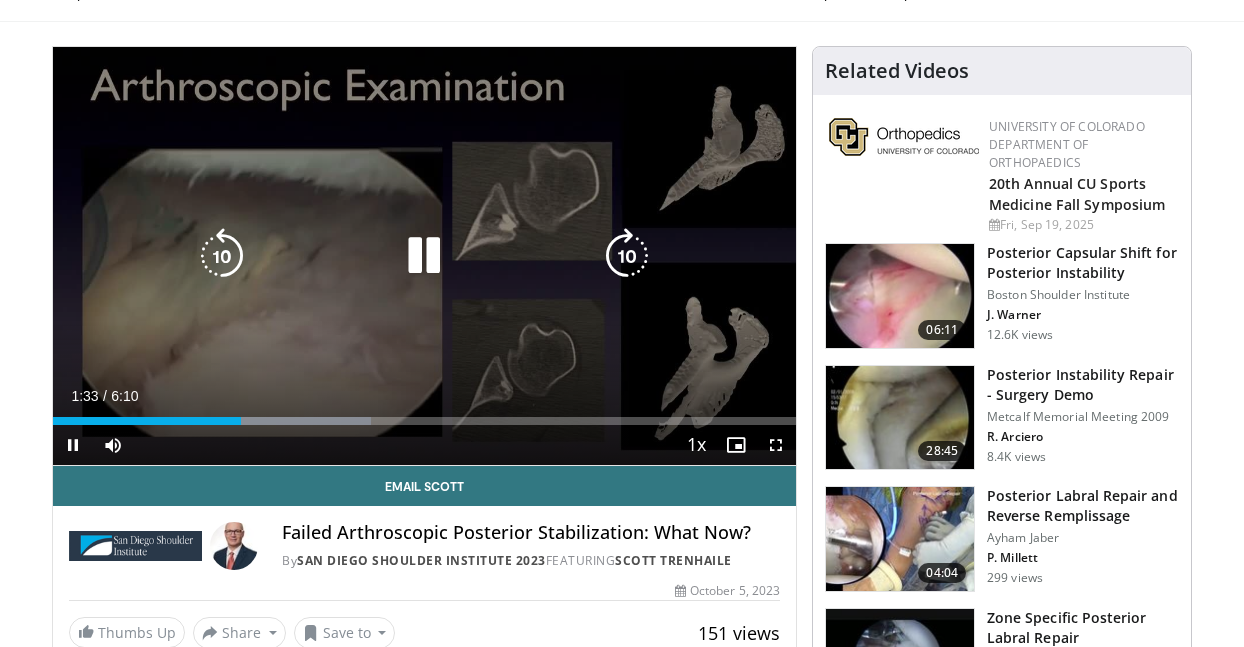 click at bounding box center (627, 256) 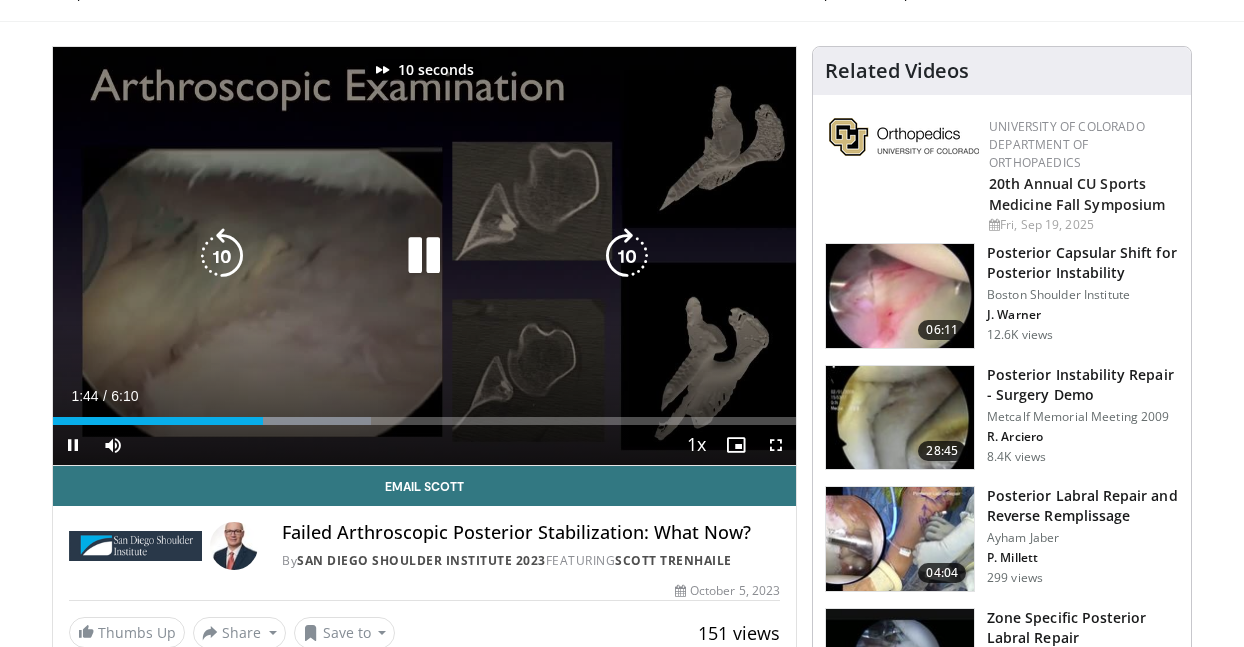 click at bounding box center [627, 256] 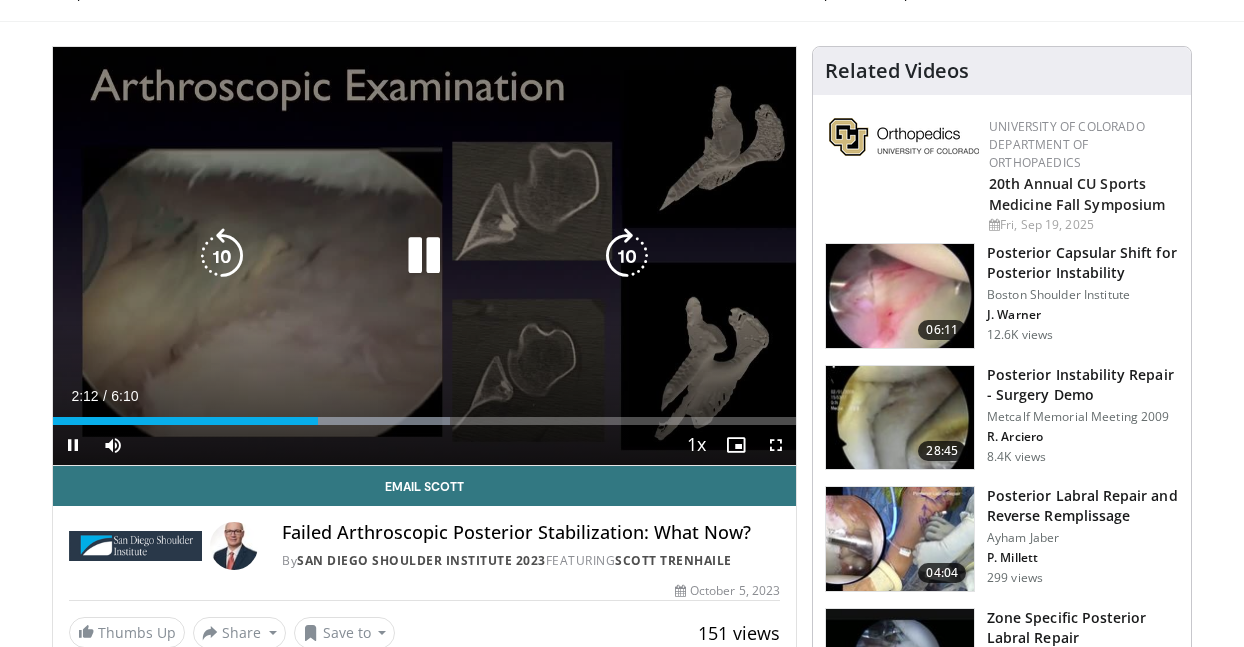 click at bounding box center [627, 256] 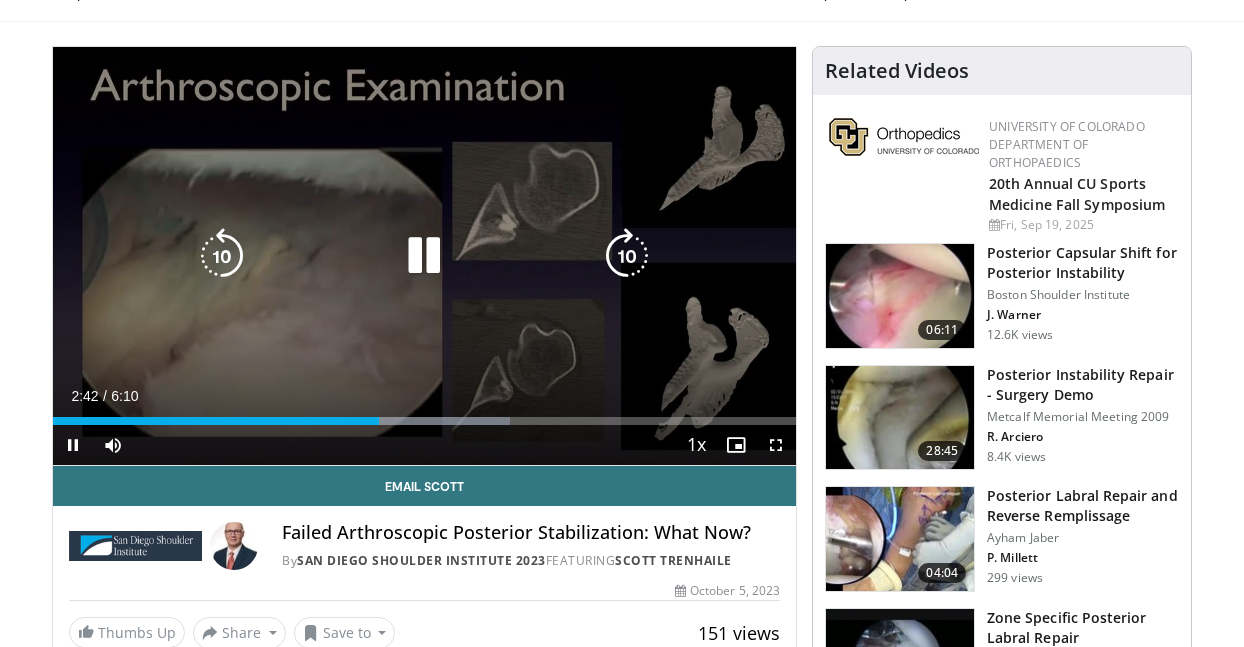 click at bounding box center (627, 256) 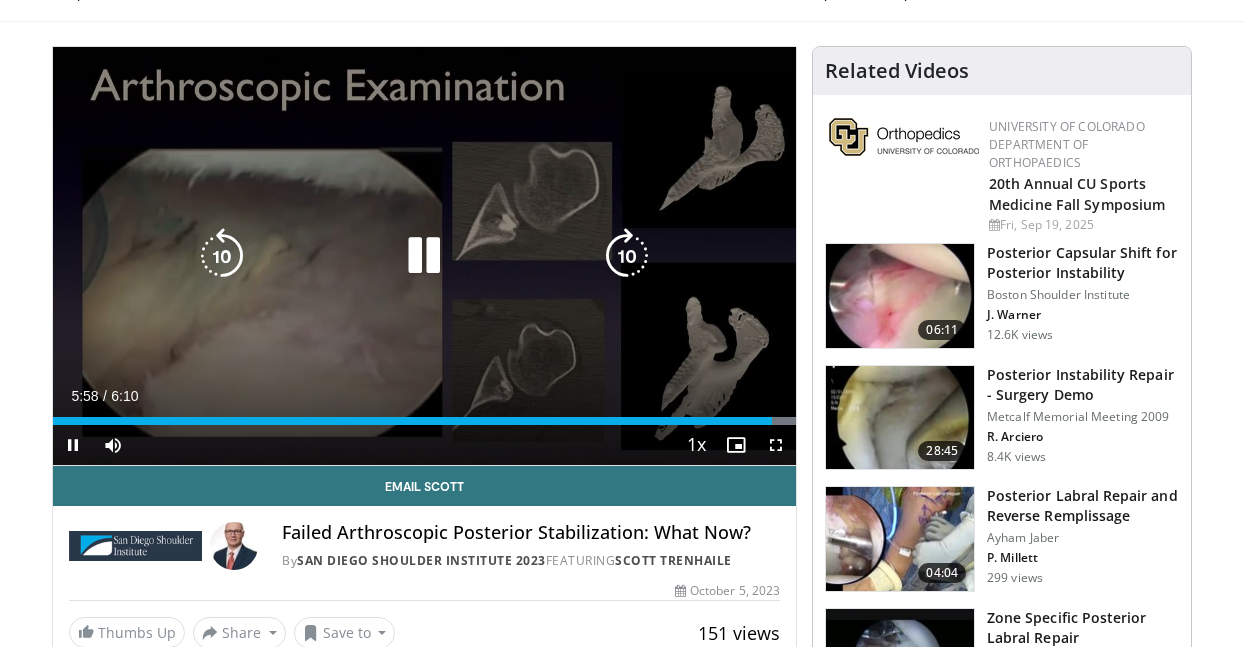 click at bounding box center (627, 256) 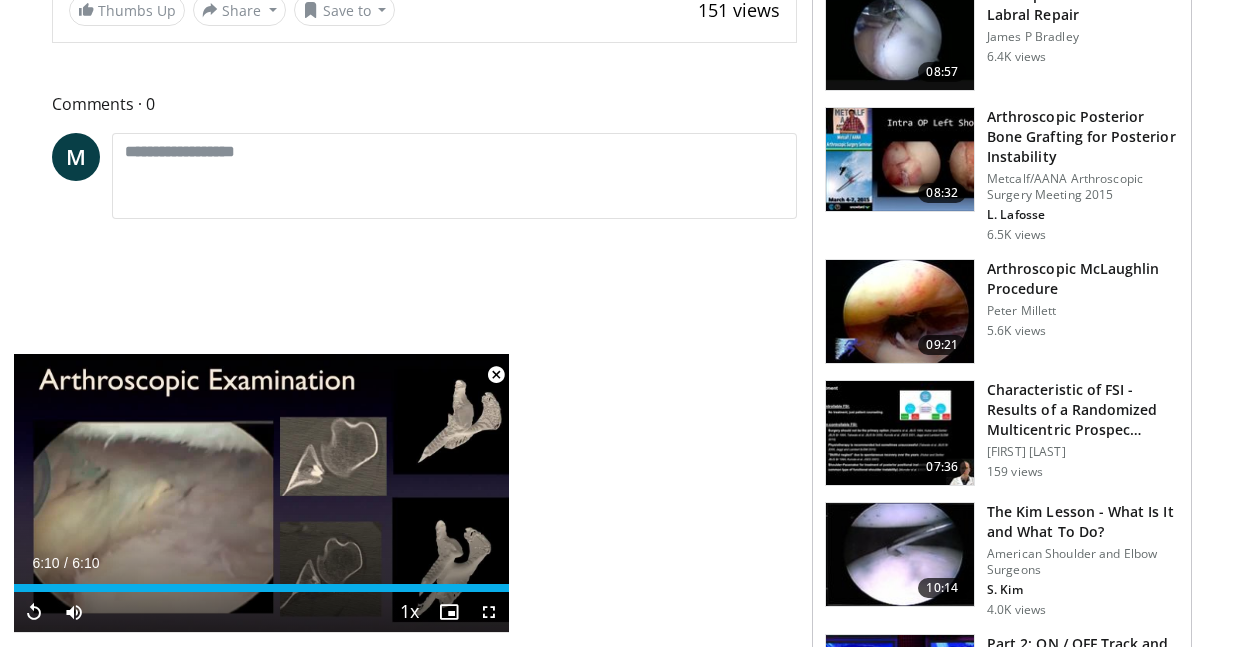 scroll, scrollTop: 805, scrollLeft: 0, axis: vertical 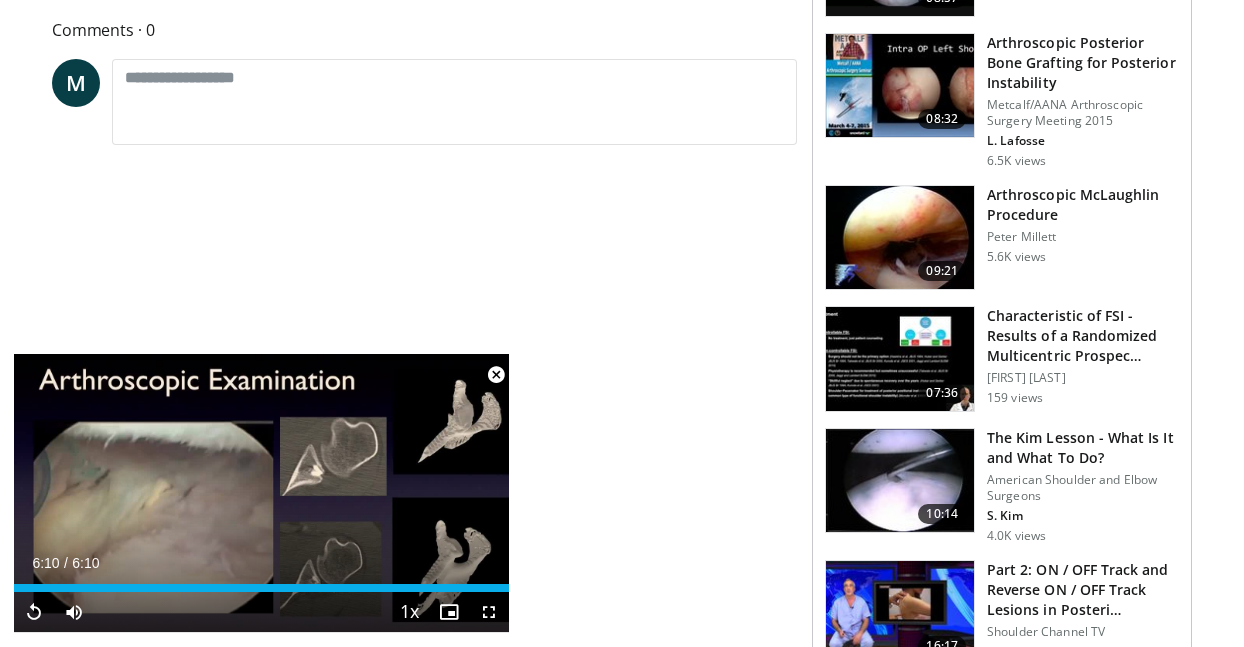 click at bounding box center (496, 375) 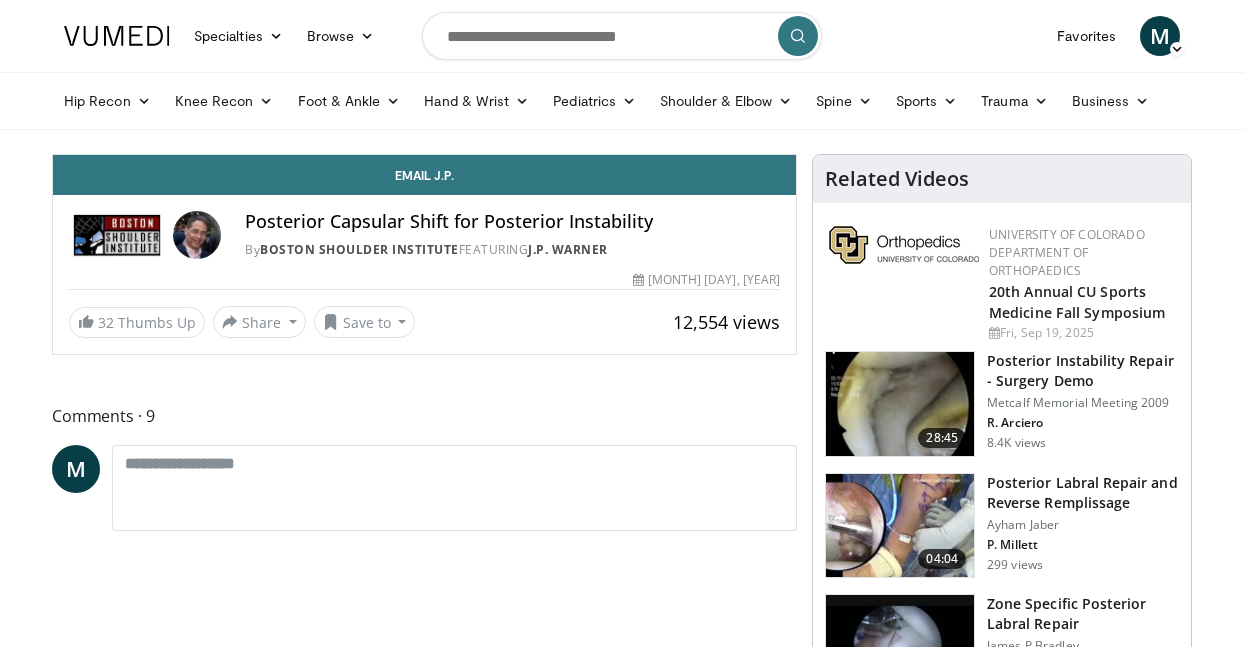 scroll, scrollTop: 0, scrollLeft: 0, axis: both 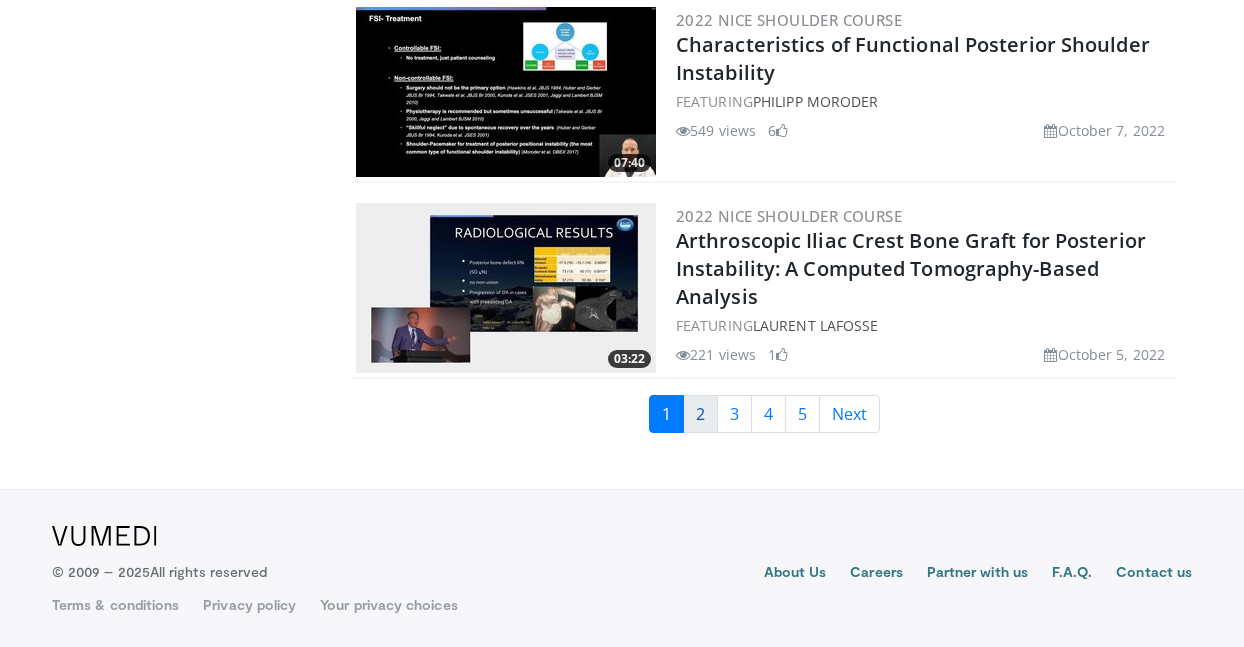 click on "2" at bounding box center [700, 414] 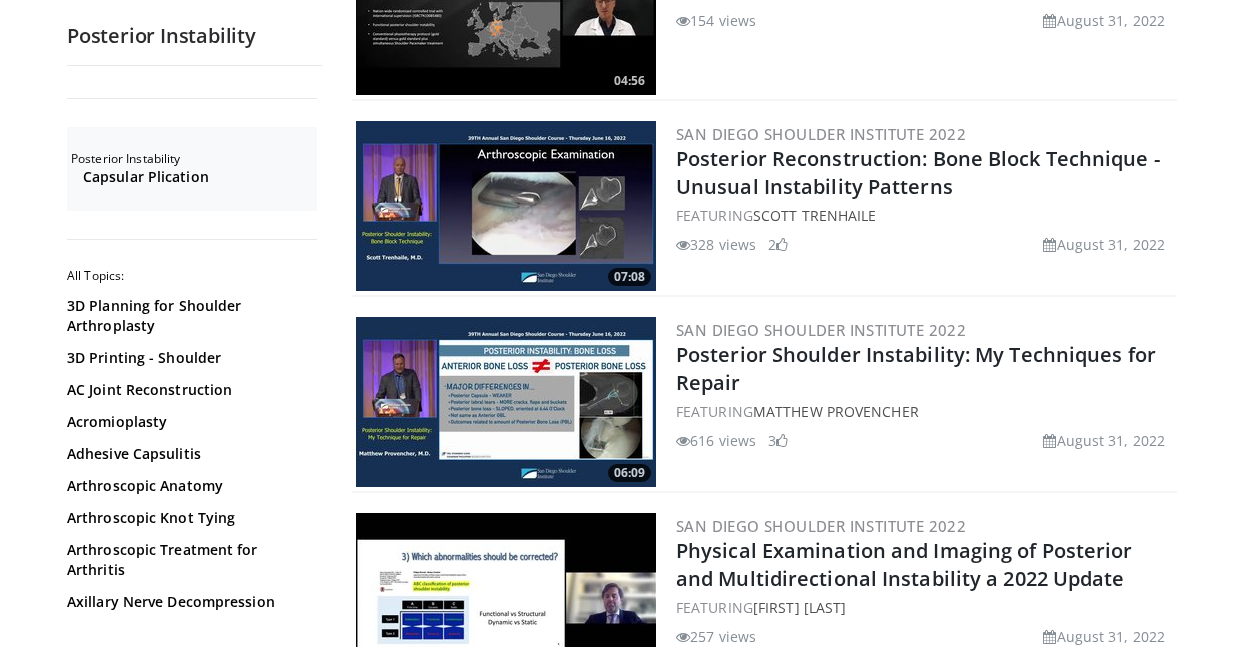 scroll, scrollTop: 1484, scrollLeft: 0, axis: vertical 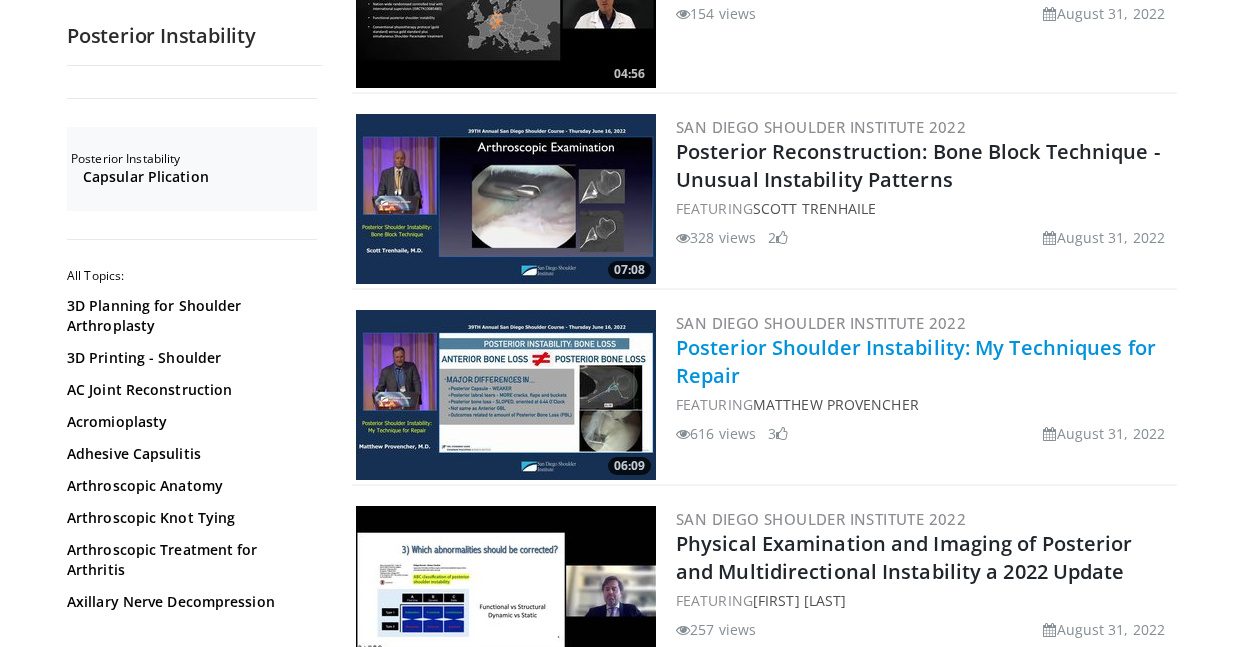 click on "Posterior Shoulder Instability: My Techniques for Repair" at bounding box center (916, 361) 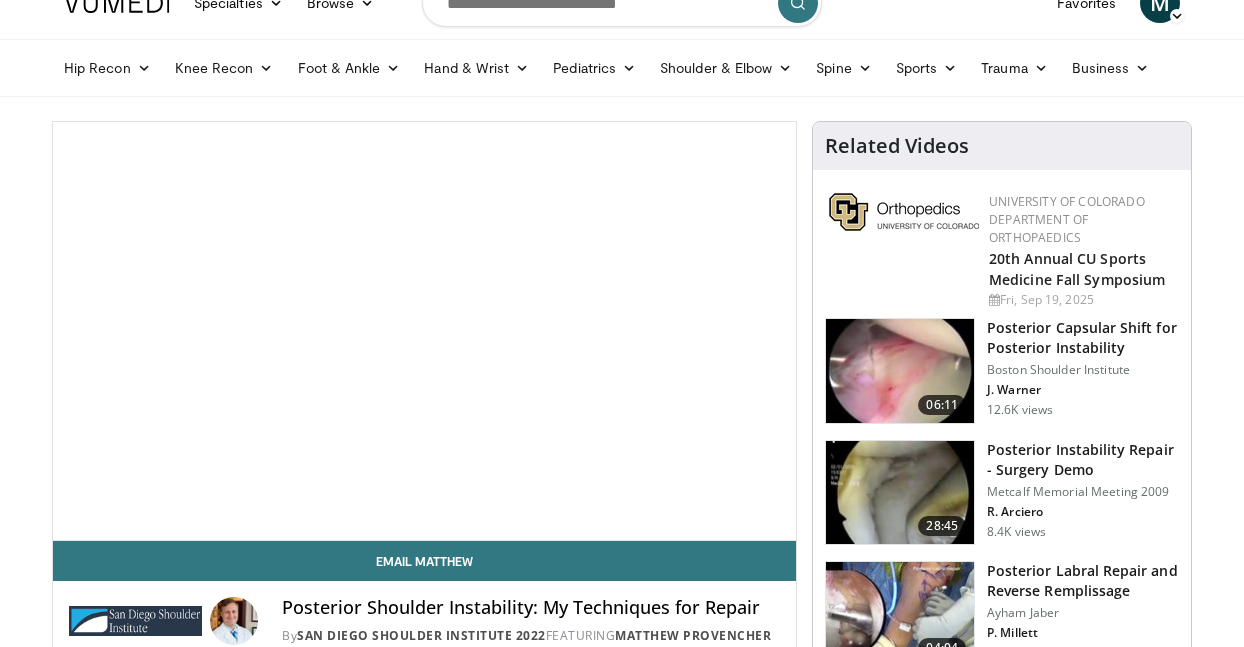 scroll, scrollTop: 46, scrollLeft: 0, axis: vertical 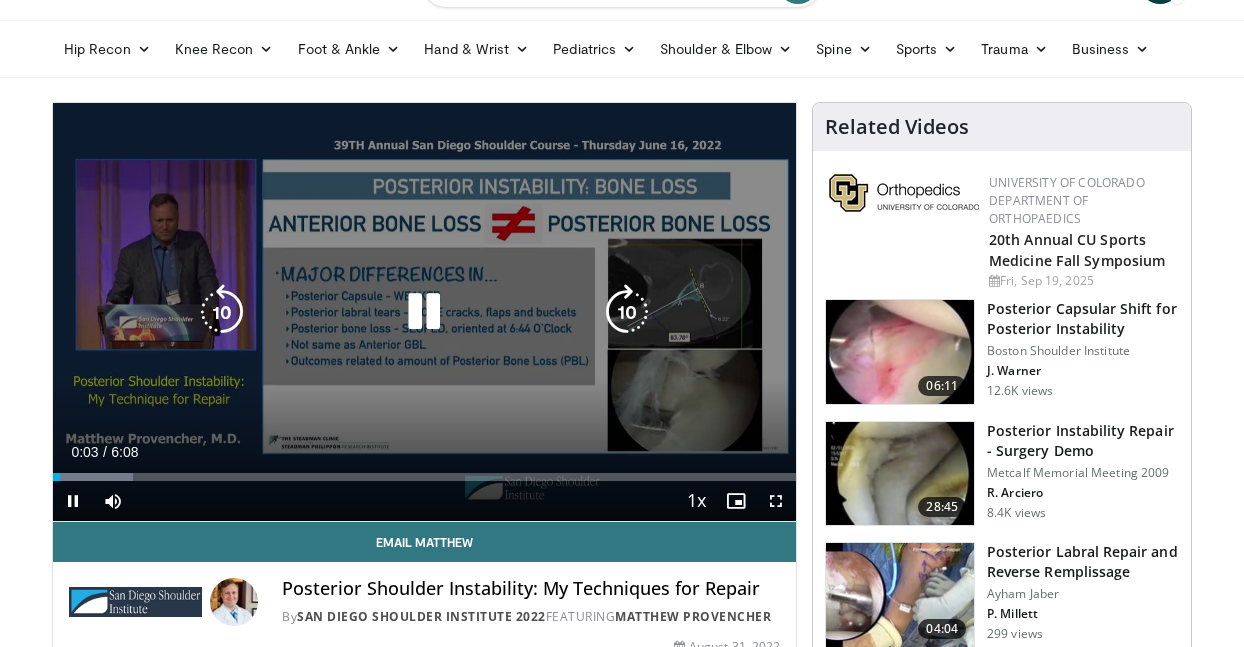 click at bounding box center [627, 312] 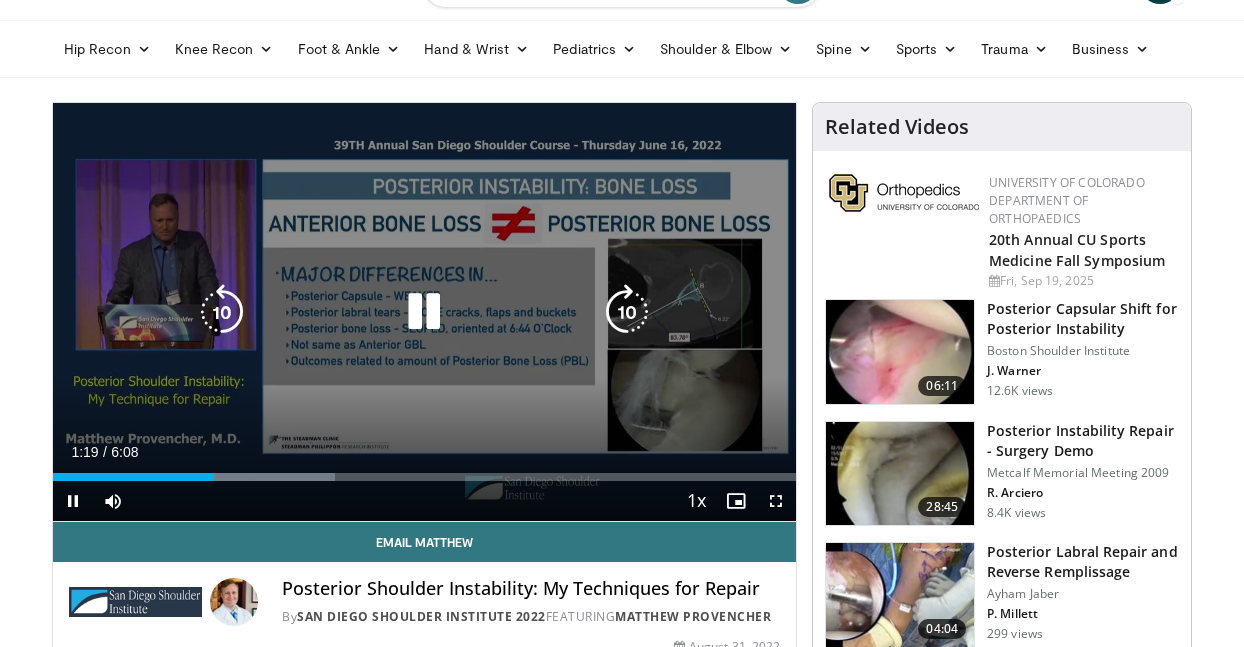click at bounding box center [627, 312] 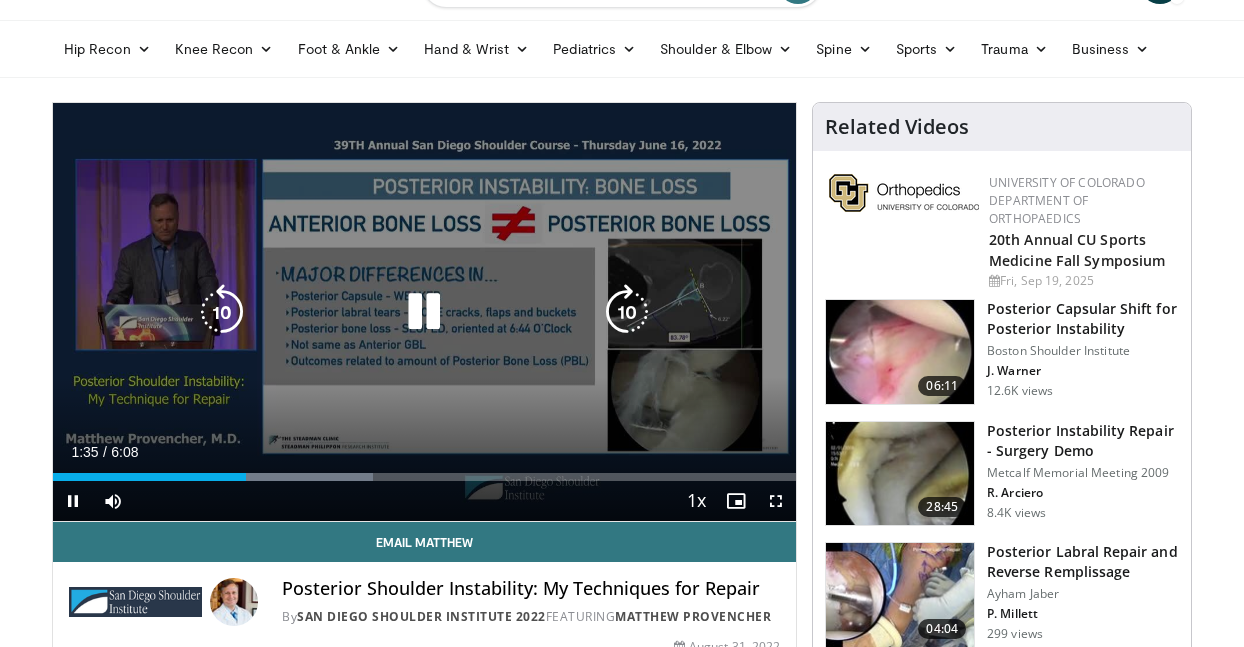 click at bounding box center (627, 312) 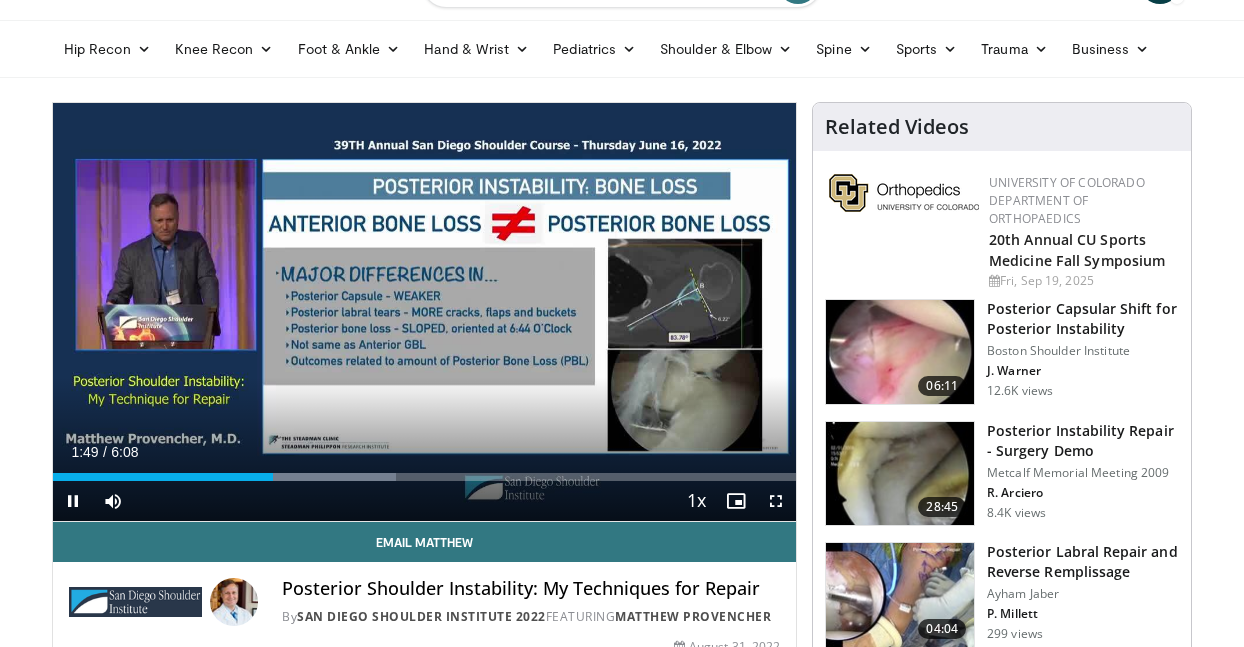 click on "10 seconds
Tap to unmute" at bounding box center [424, 312] 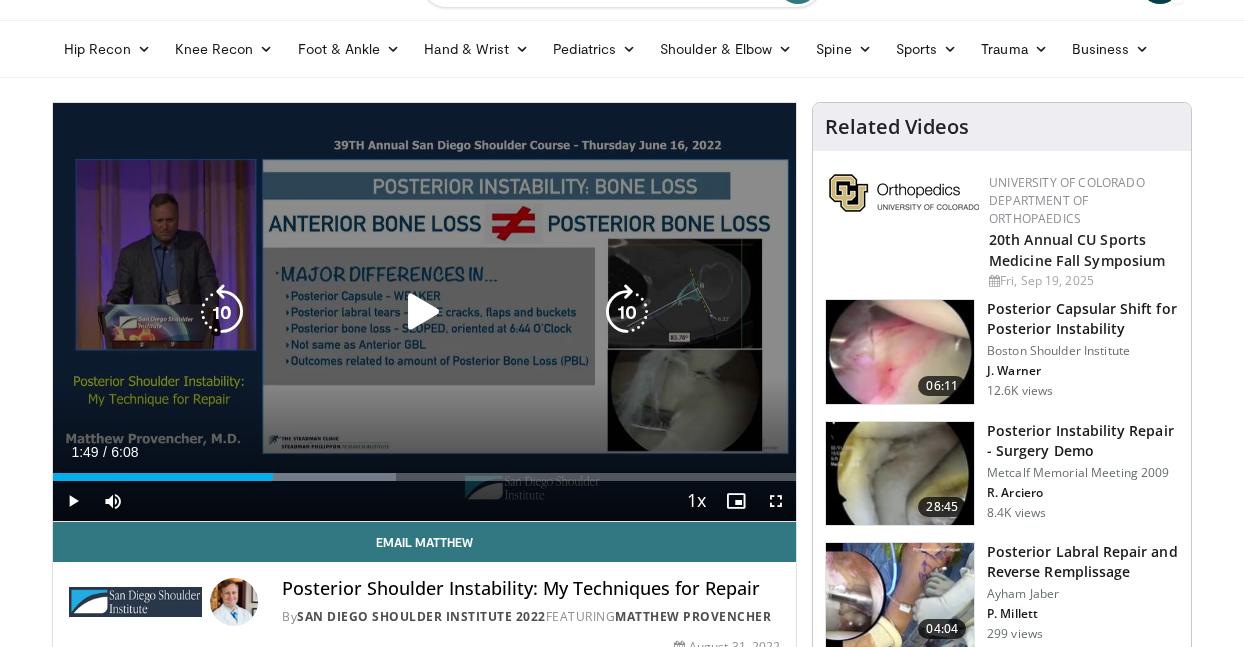click at bounding box center (627, 312) 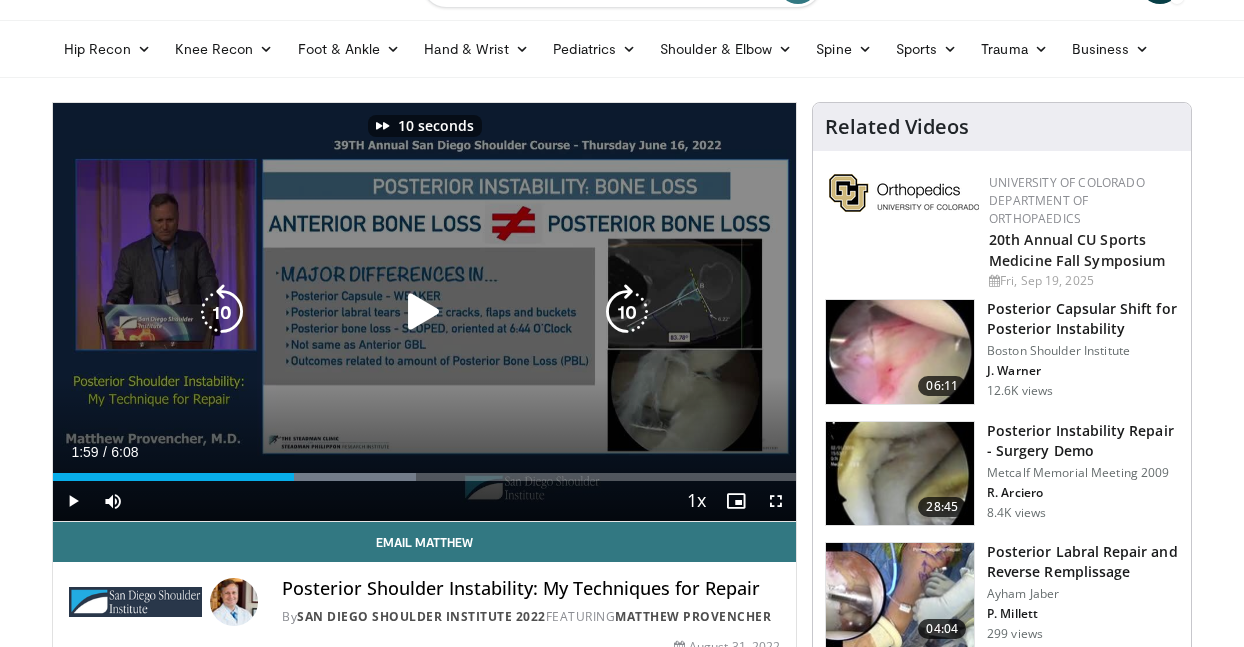 click at bounding box center (424, 312) 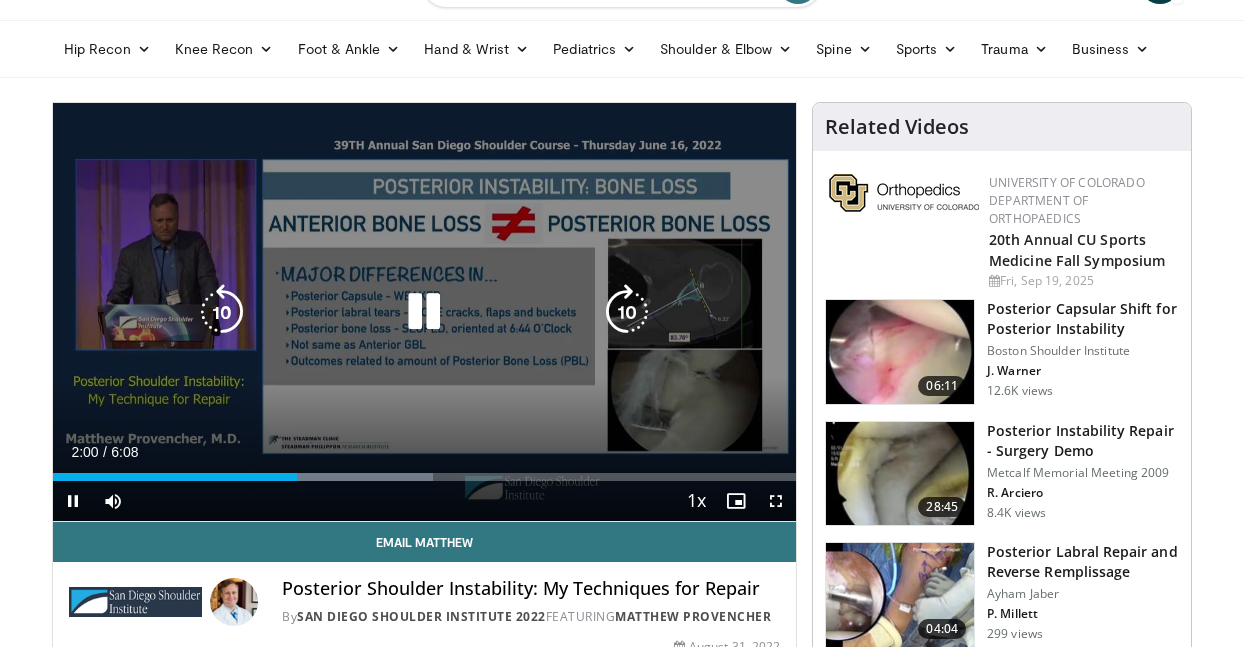 click at bounding box center (627, 312) 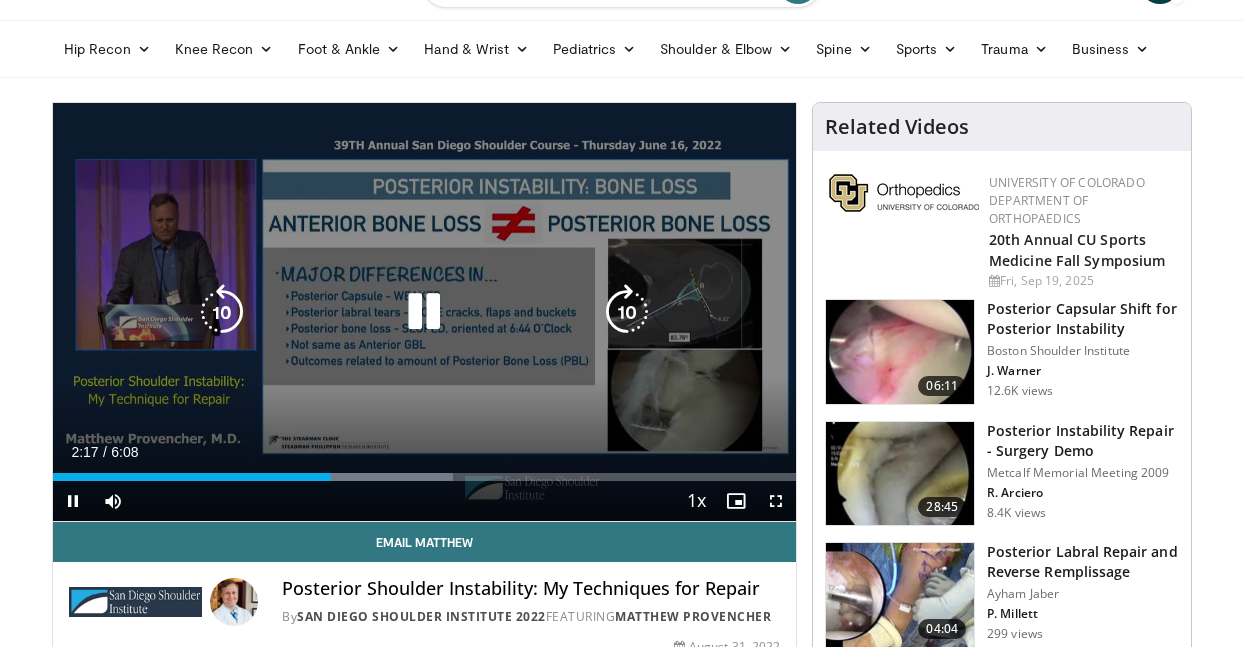 click at bounding box center (627, 312) 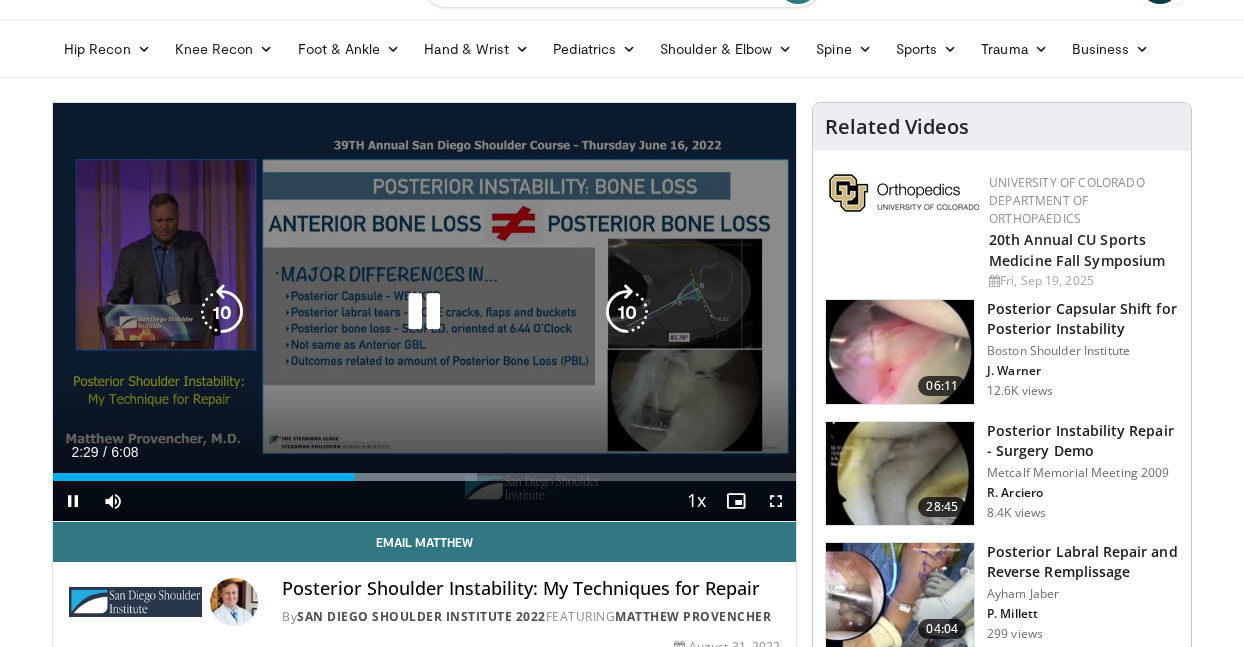 click at bounding box center [627, 312] 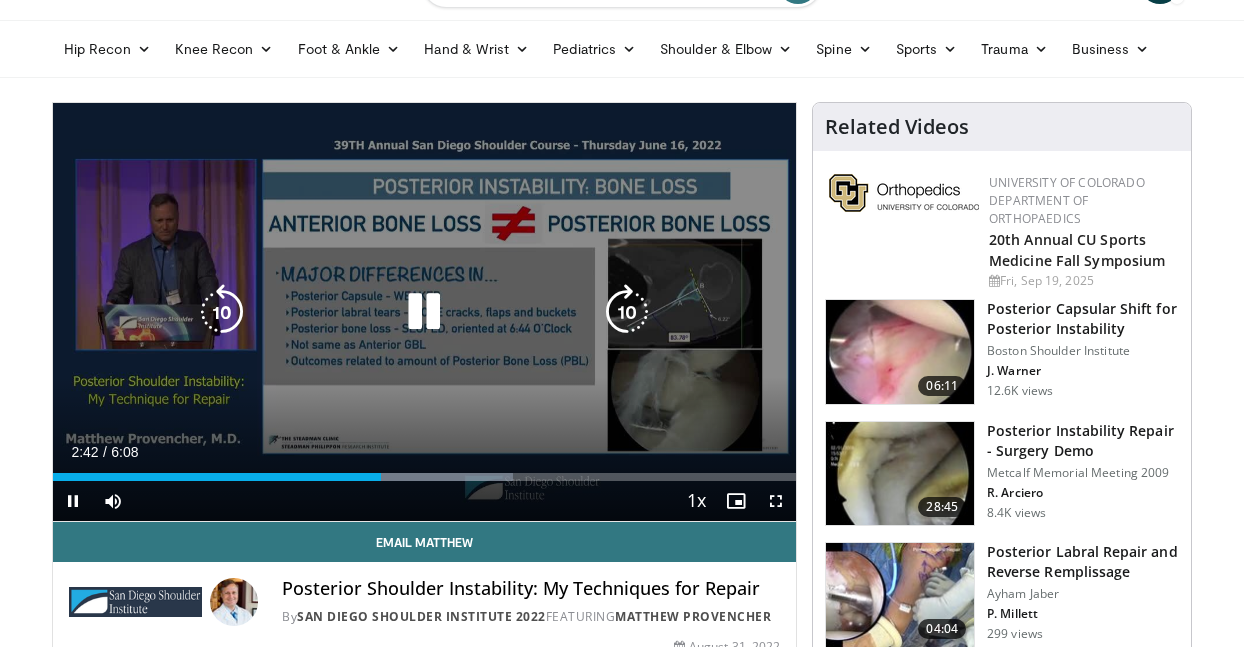 click on "10 seconds
Tap to unmute" at bounding box center (424, 312) 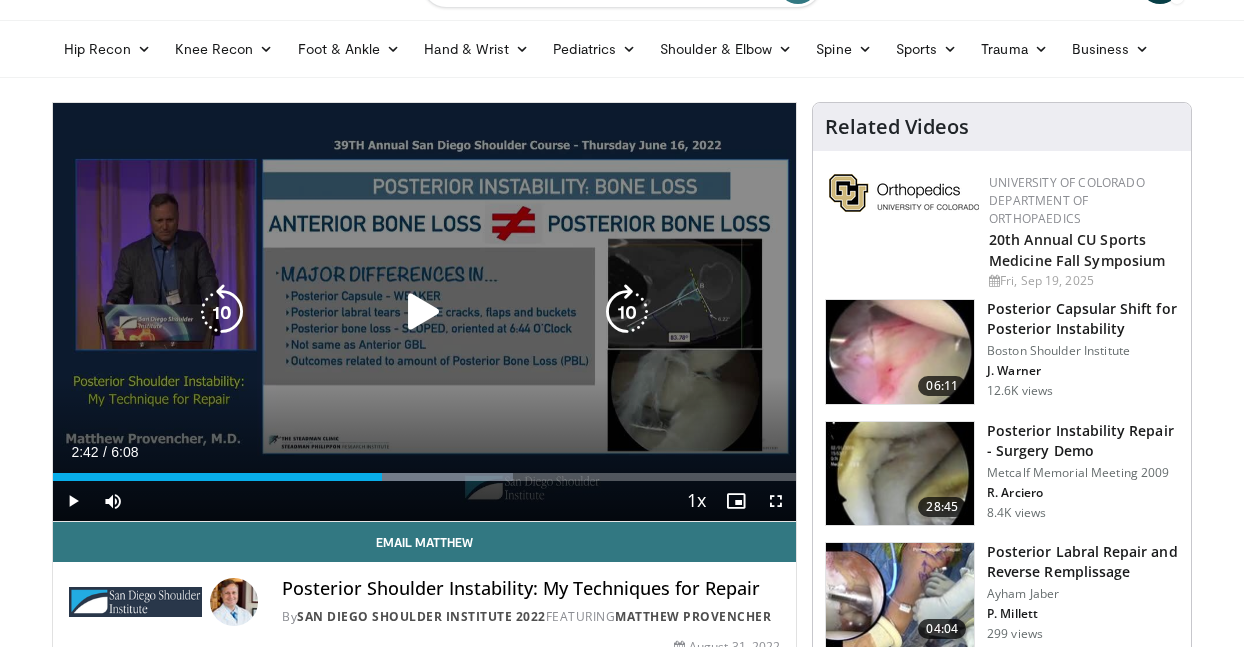 click at bounding box center (424, 312) 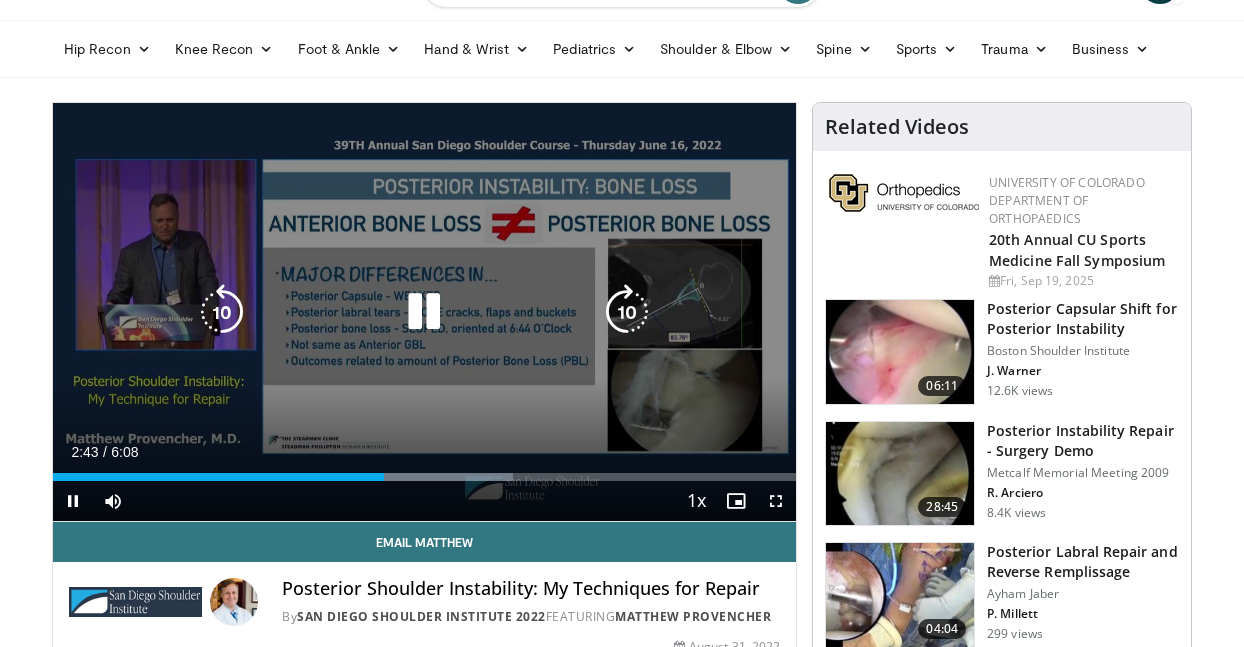 click at bounding box center [627, 312] 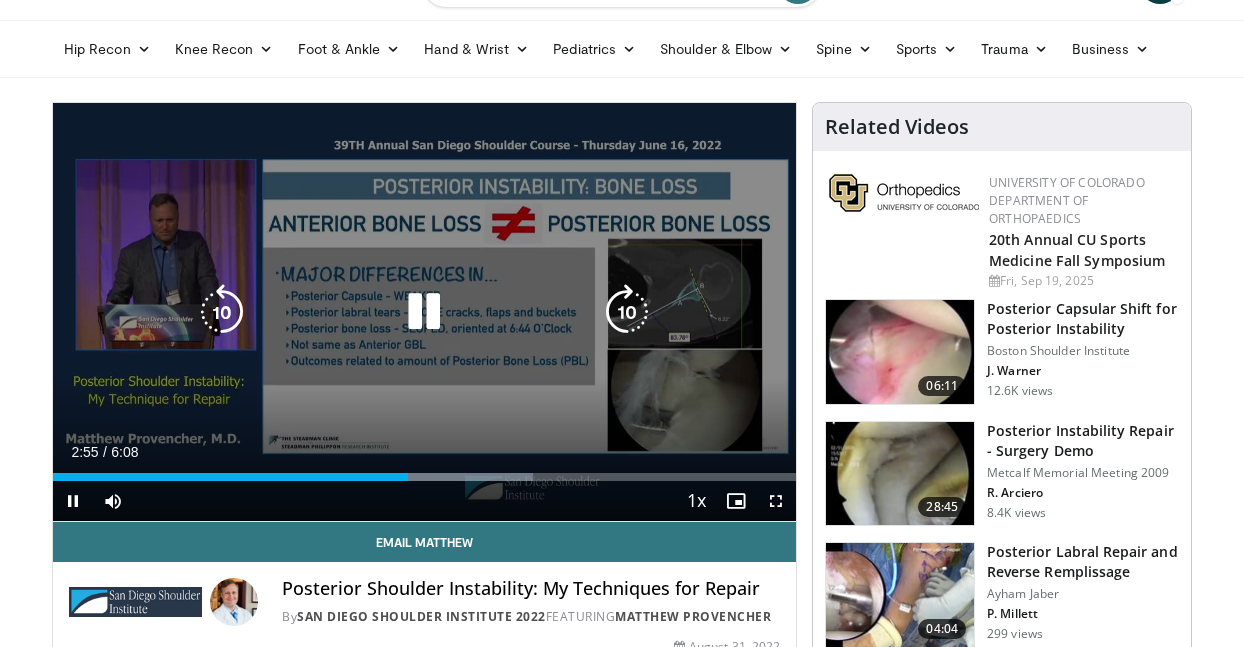 click at bounding box center (627, 312) 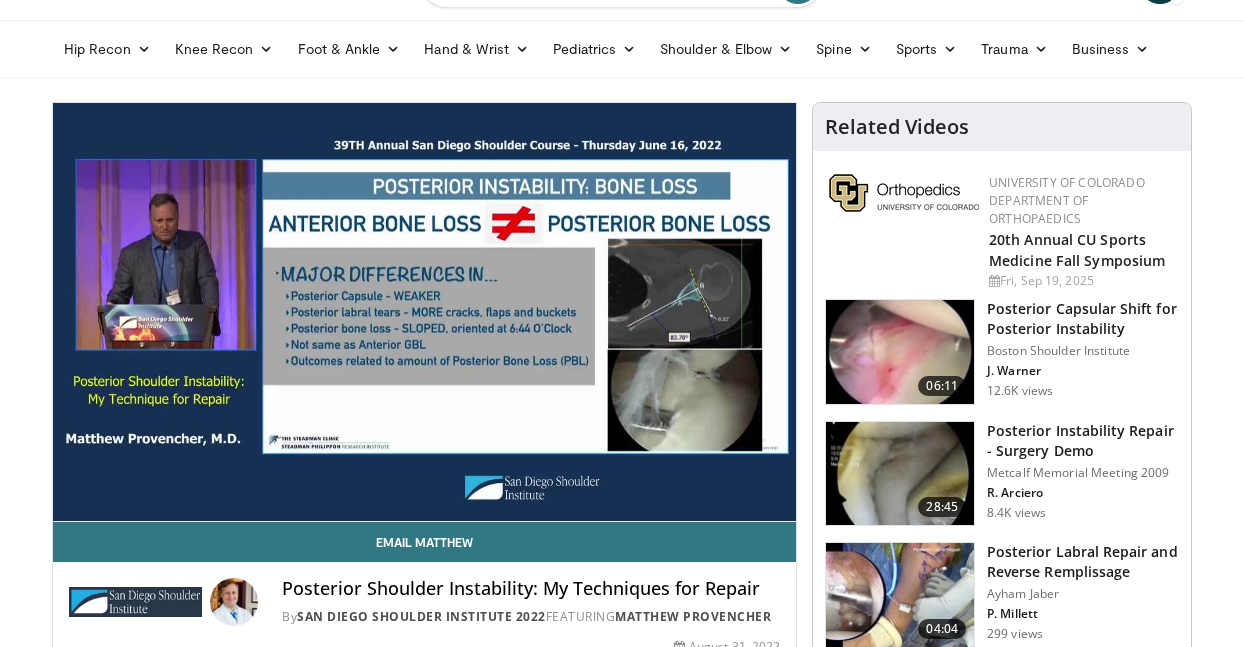click on "10 seconds
Tap to unmute" at bounding box center [424, 312] 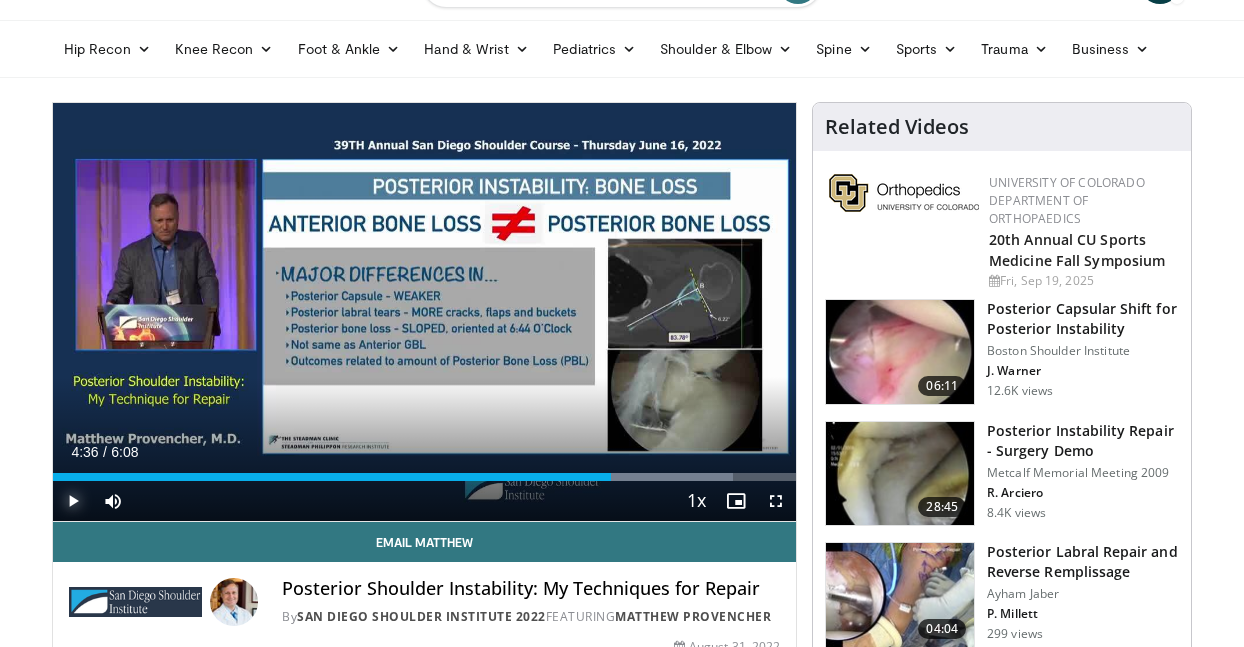 click at bounding box center (73, 501) 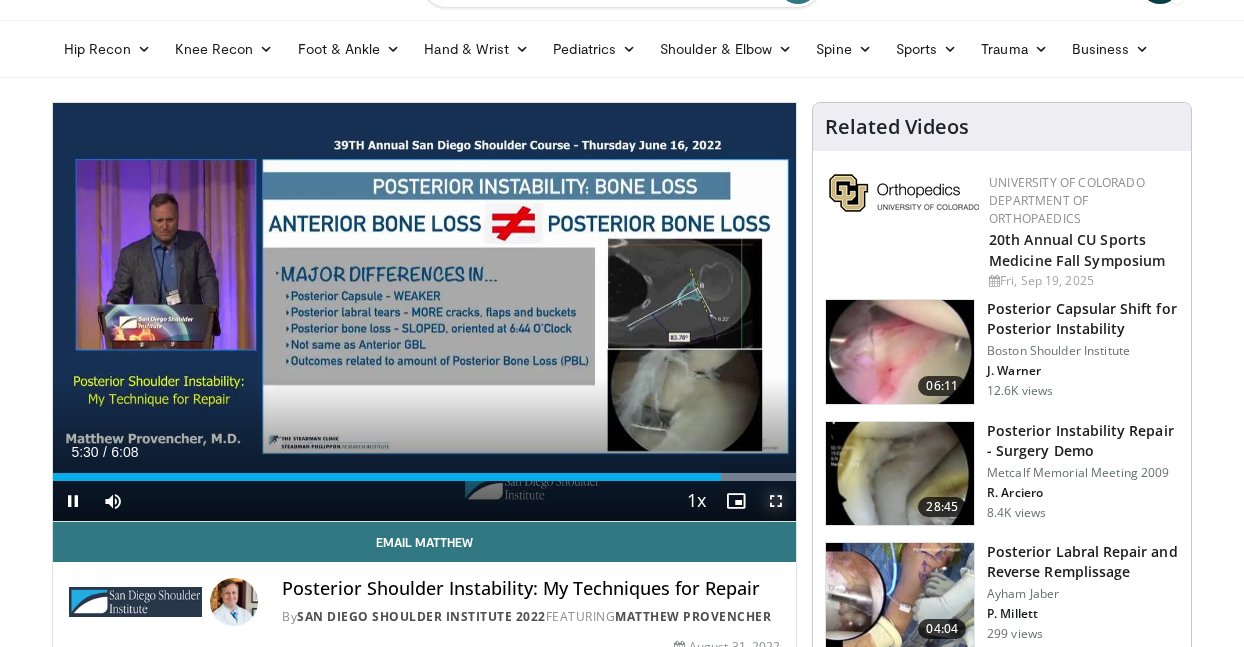 click at bounding box center (776, 501) 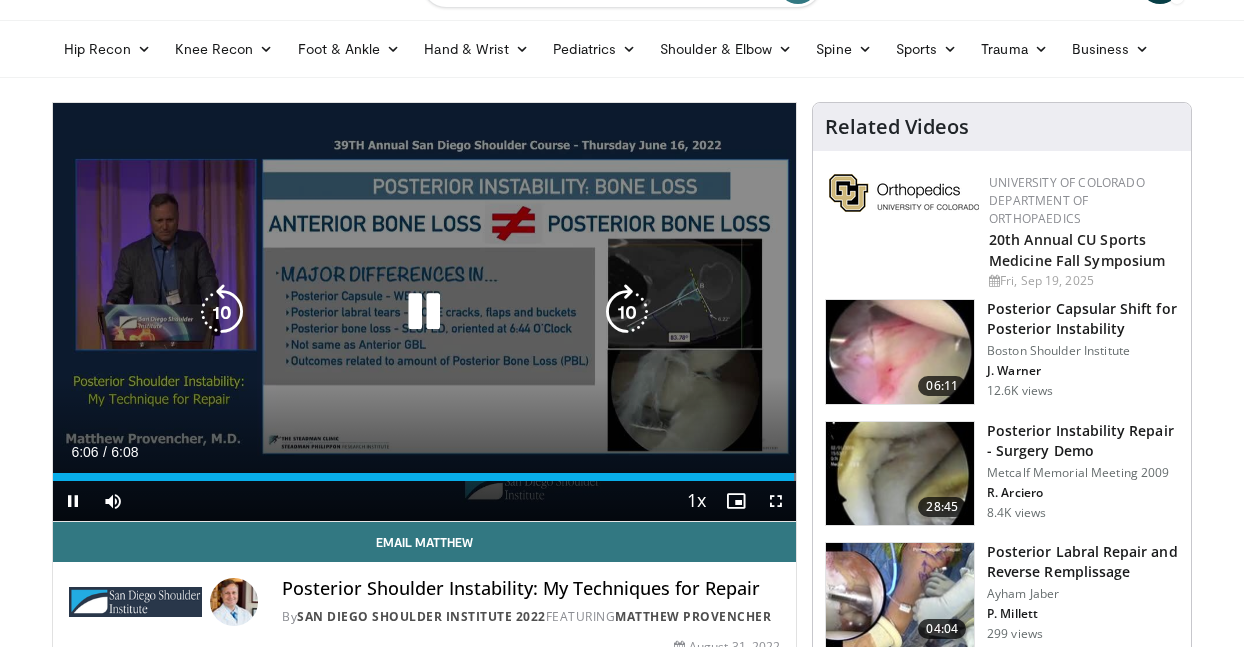 click at bounding box center [222, 312] 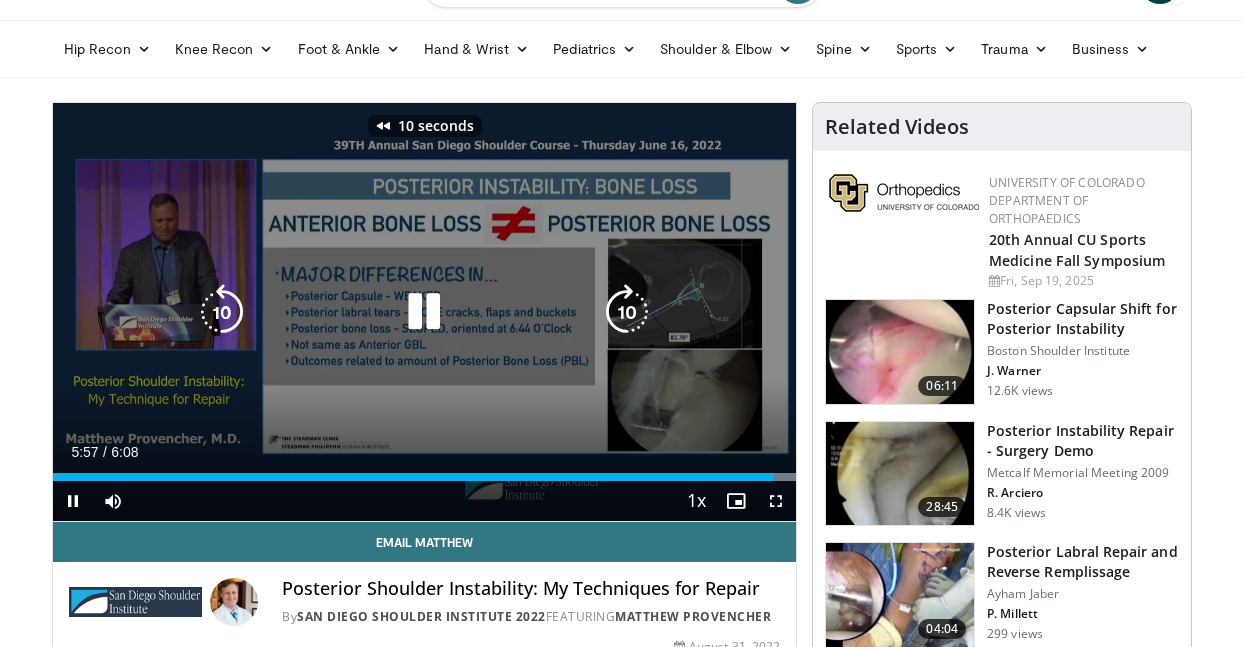 click at bounding box center [222, 312] 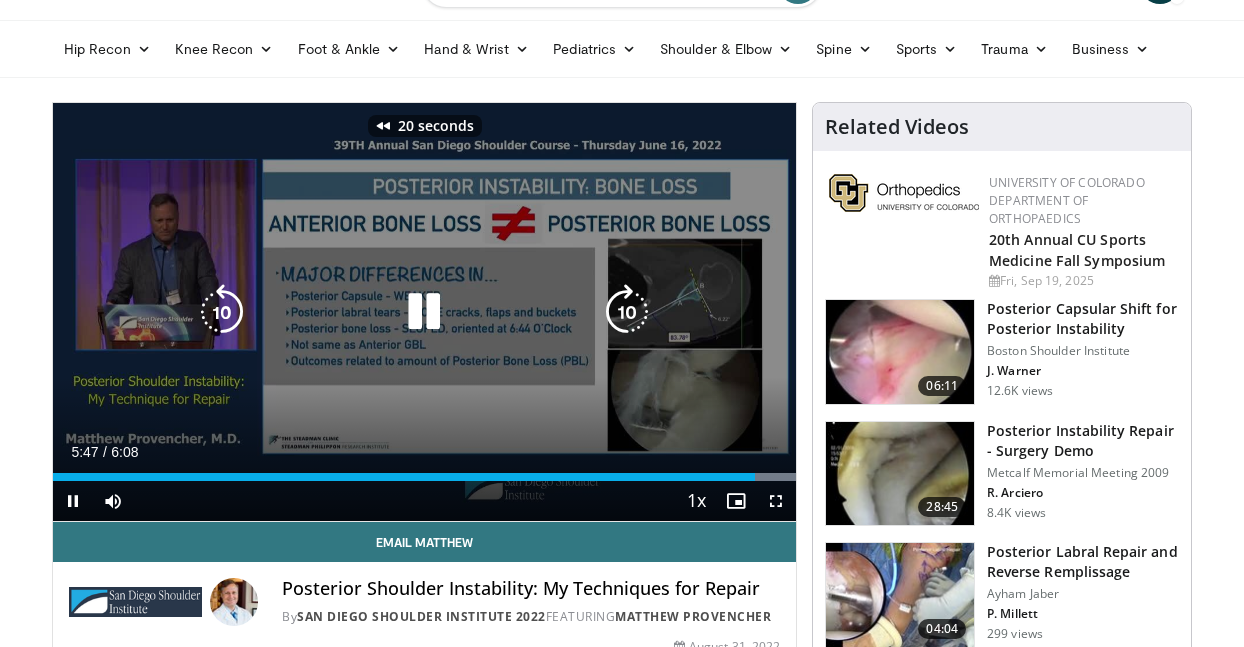 click at bounding box center [222, 312] 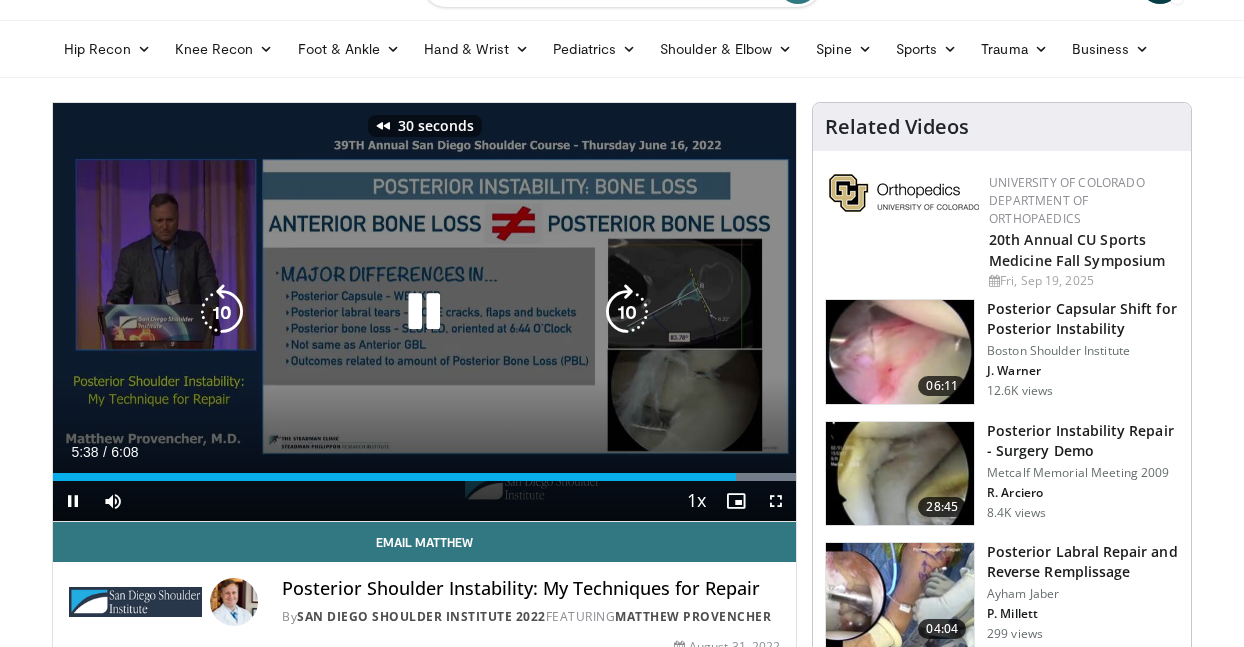 click at bounding box center [222, 312] 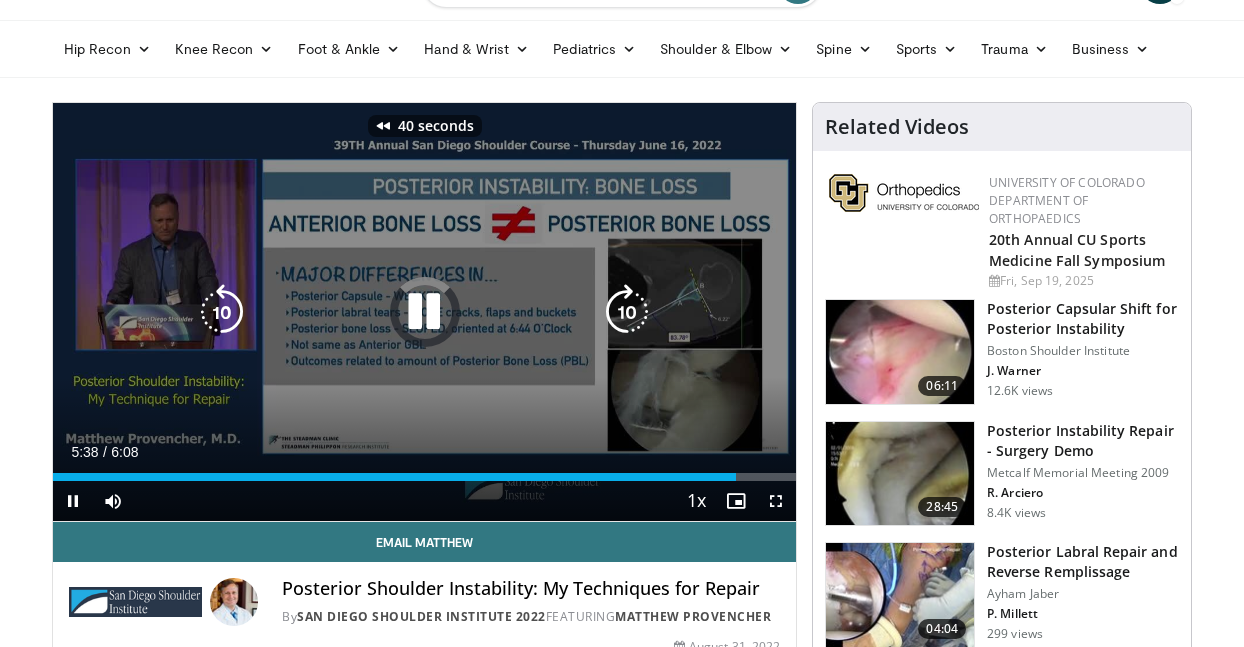 click at bounding box center [222, 312] 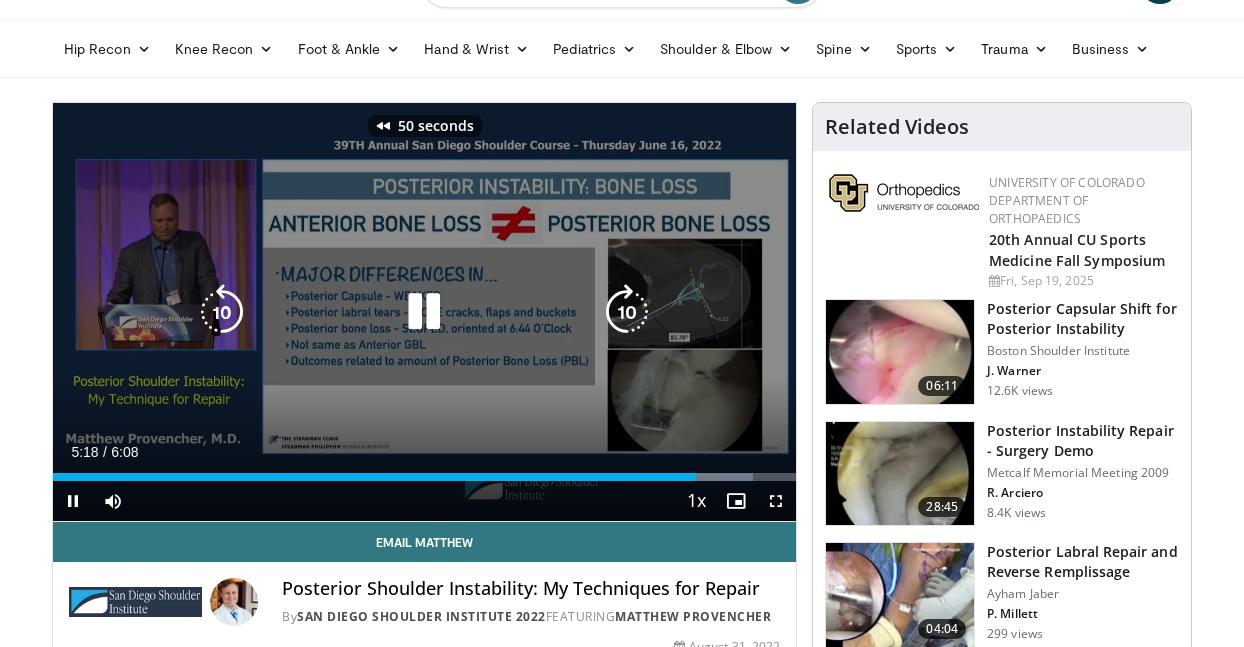 click at bounding box center [222, 312] 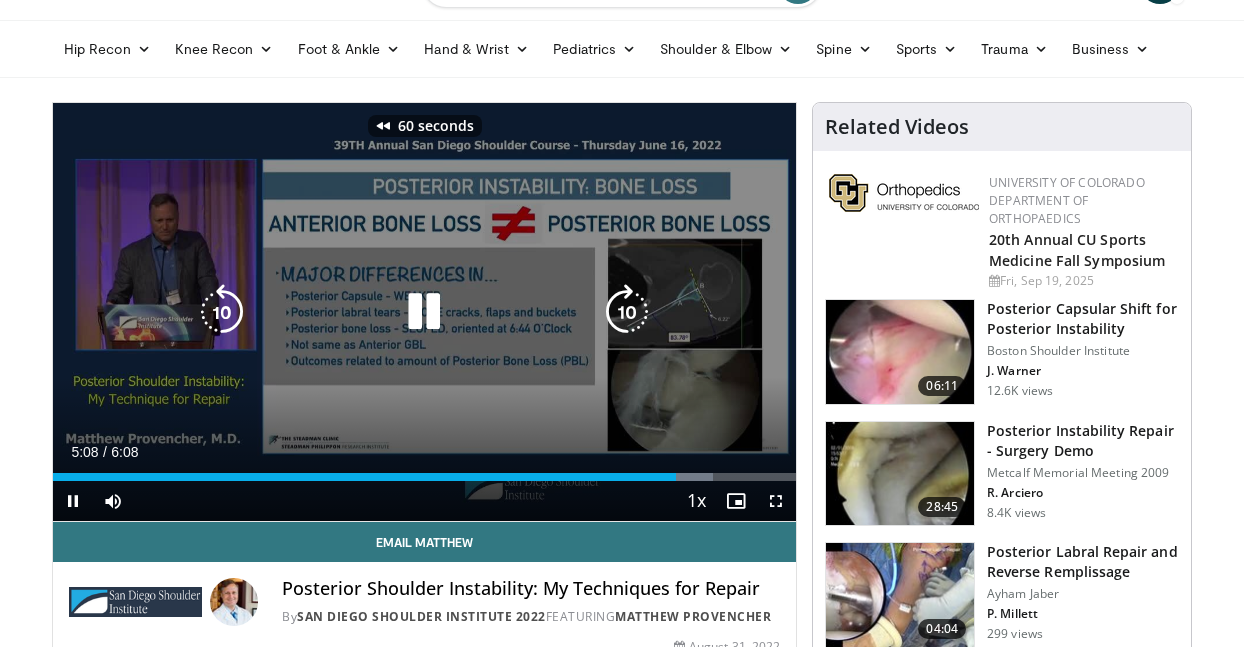 click at bounding box center (222, 312) 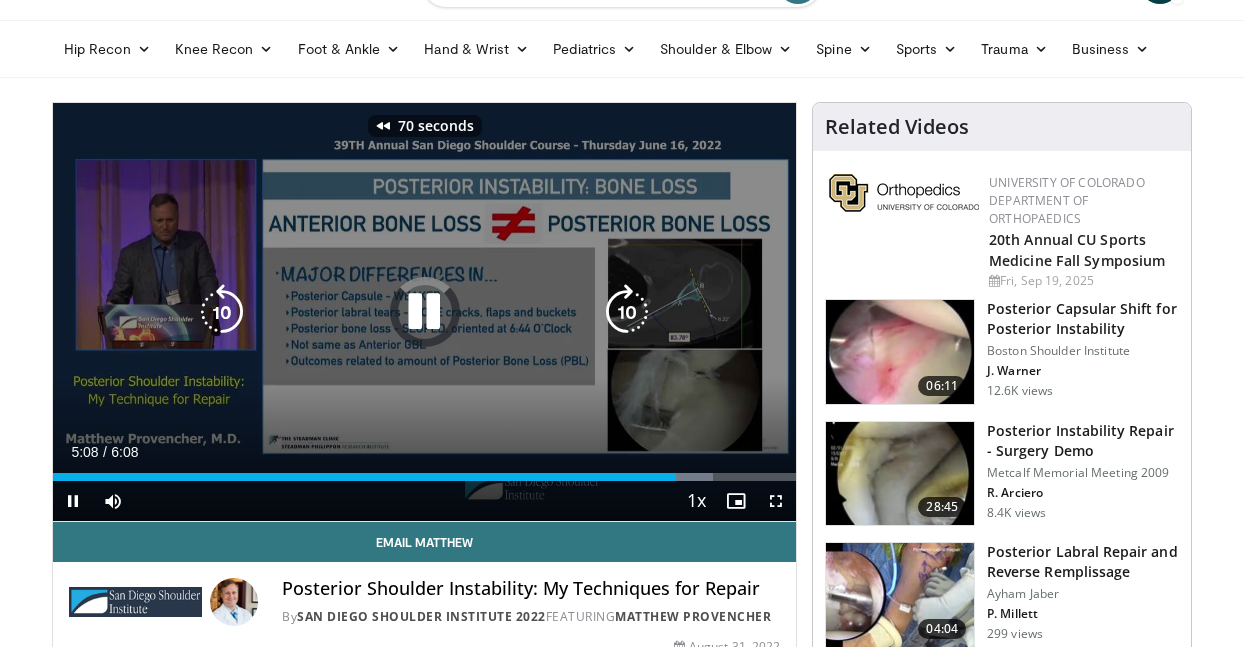 click at bounding box center [222, 312] 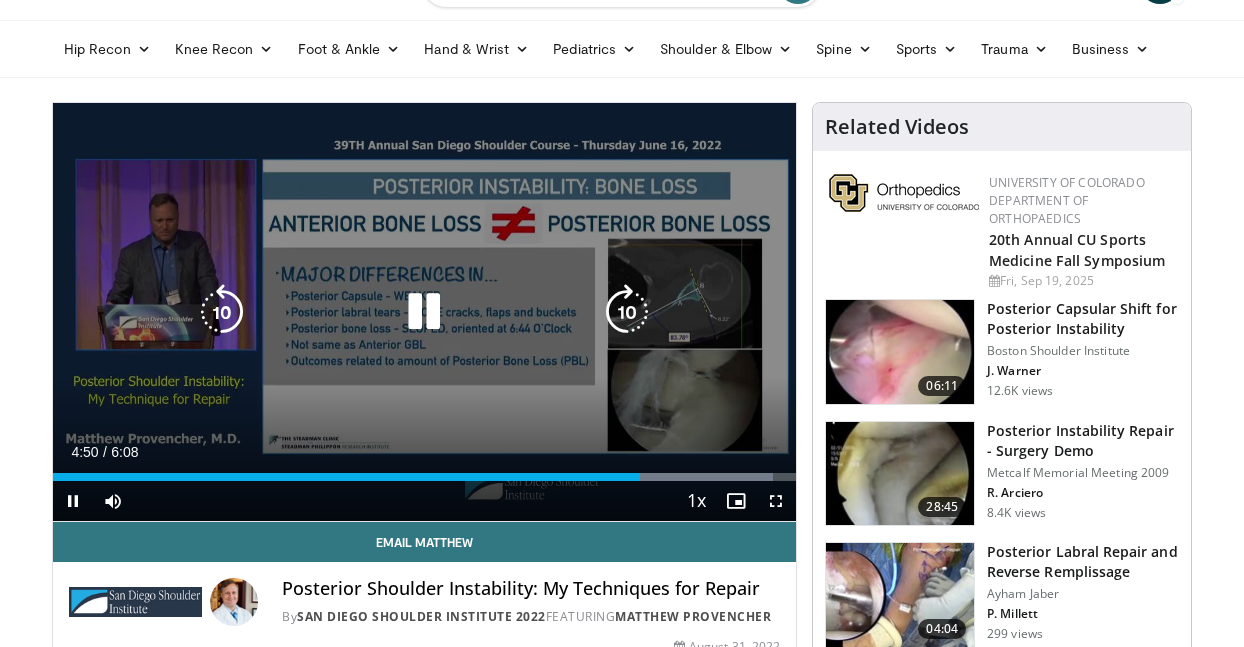 click at bounding box center (424, 312) 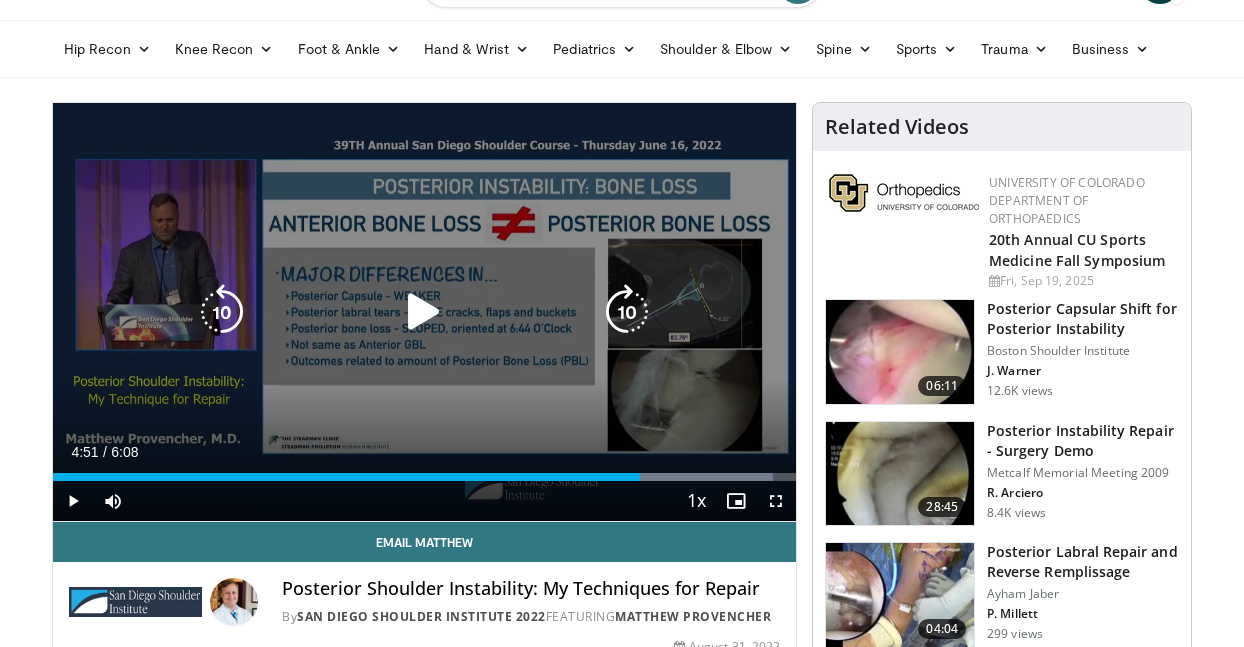 click at bounding box center (222, 312) 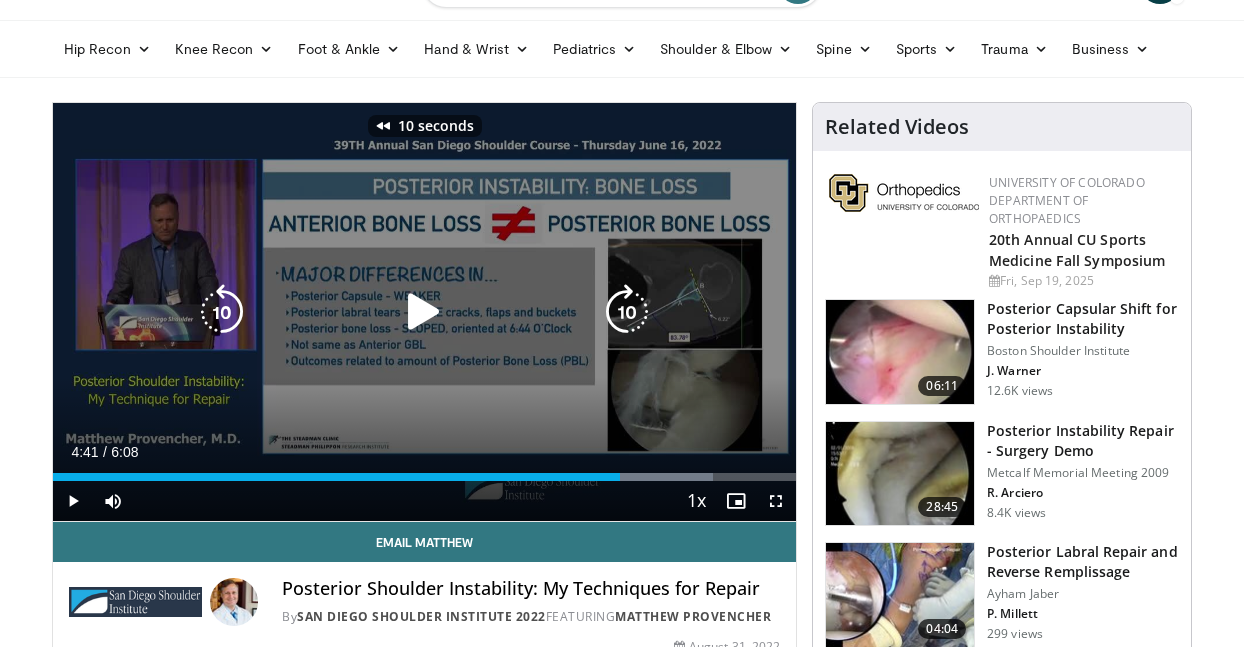 click at bounding box center [222, 312] 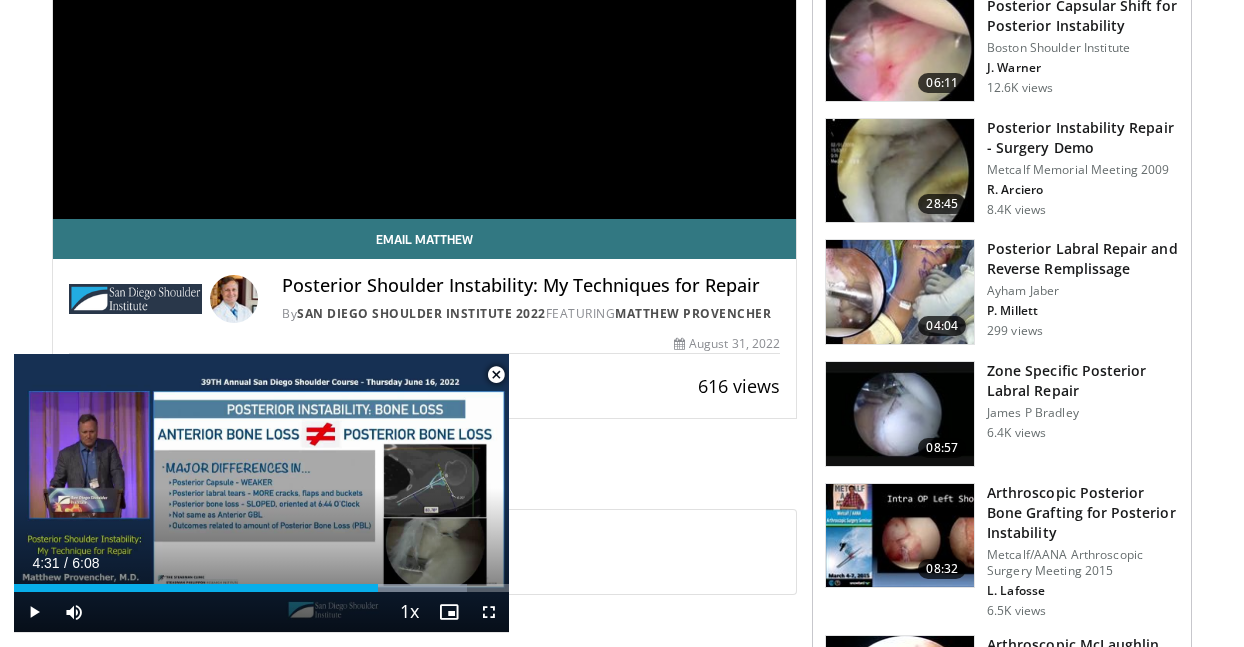 scroll, scrollTop: 402, scrollLeft: 0, axis: vertical 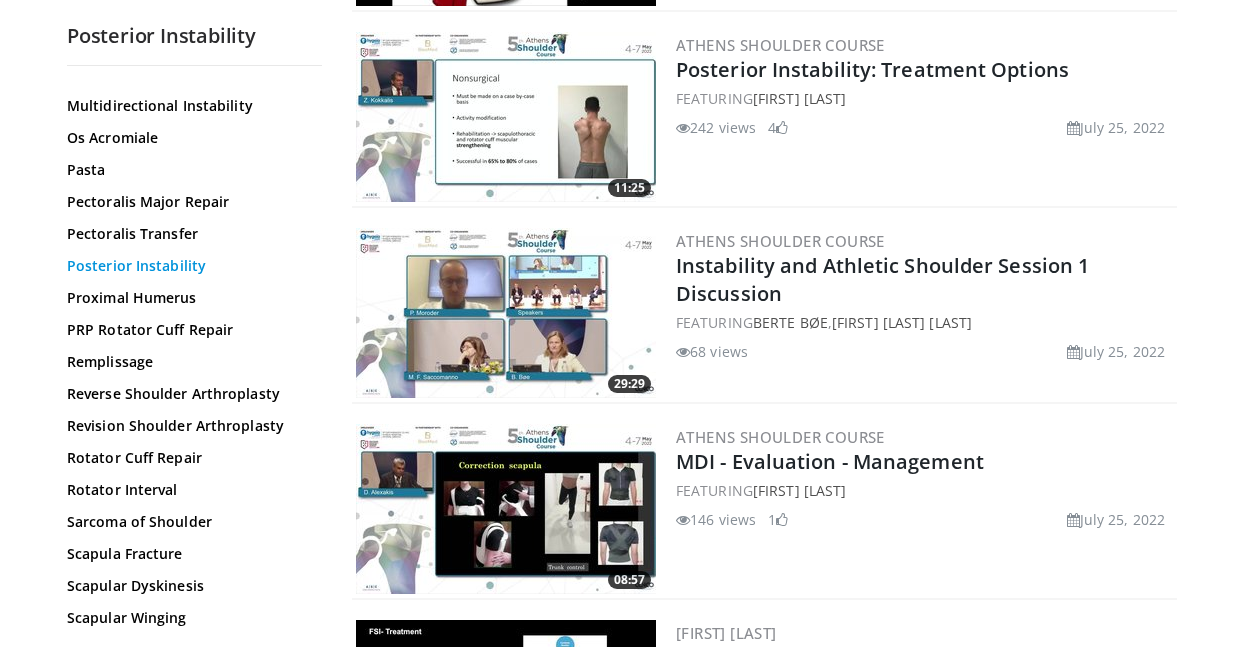 click on "Posterior Instability" at bounding box center [189, 266] 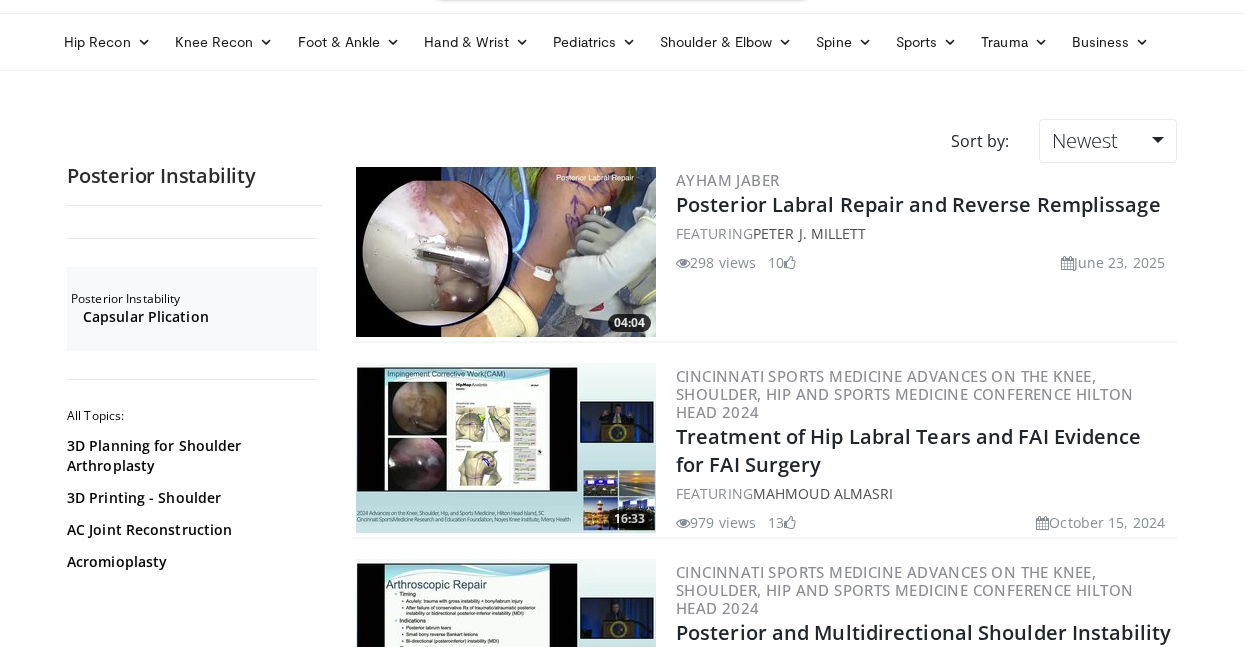 scroll, scrollTop: 0, scrollLeft: 0, axis: both 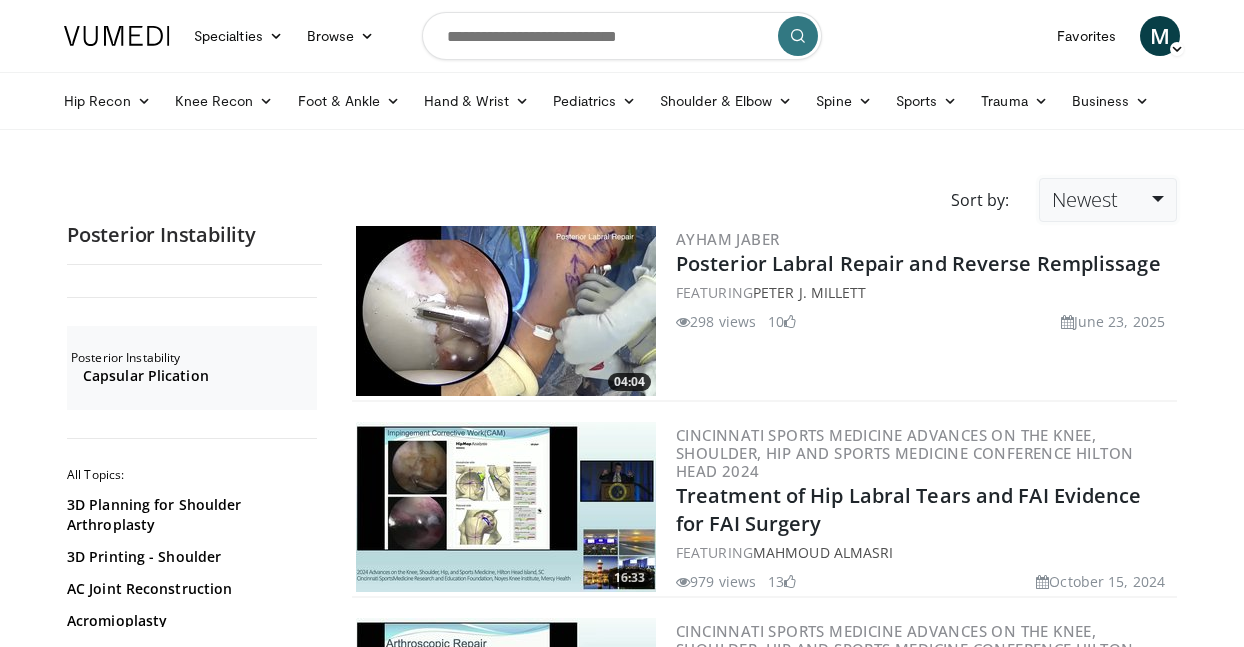 click on "Newest" at bounding box center (1108, 200) 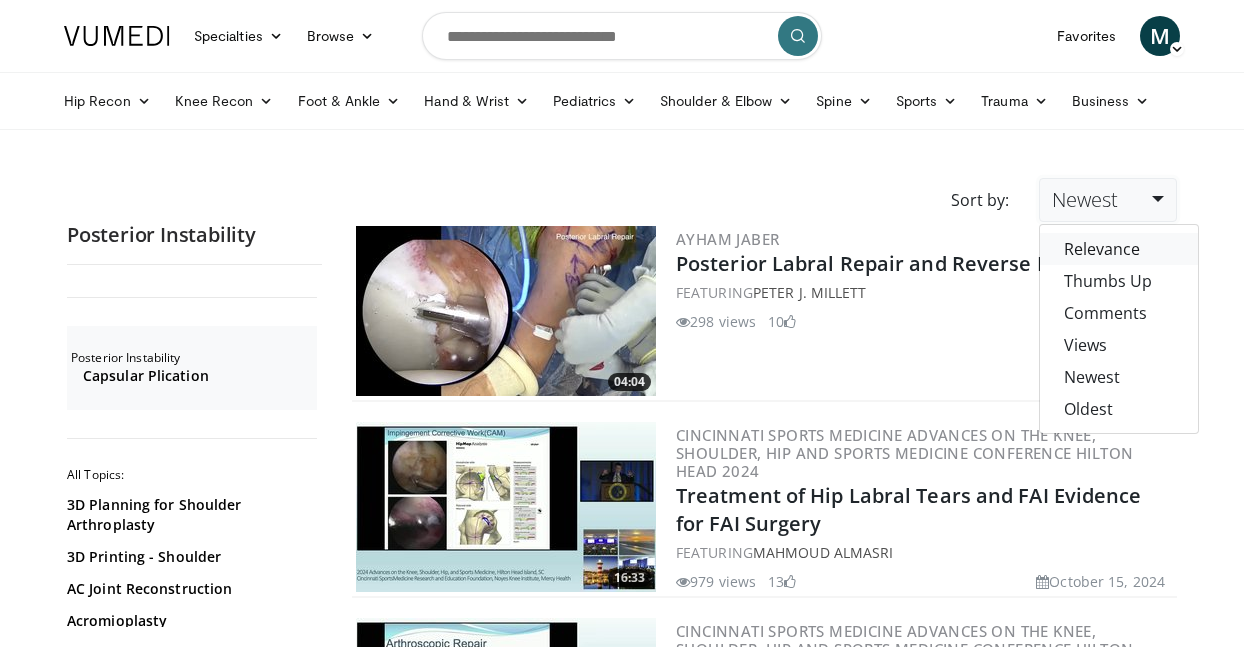 click on "Relevance" at bounding box center (1119, 249) 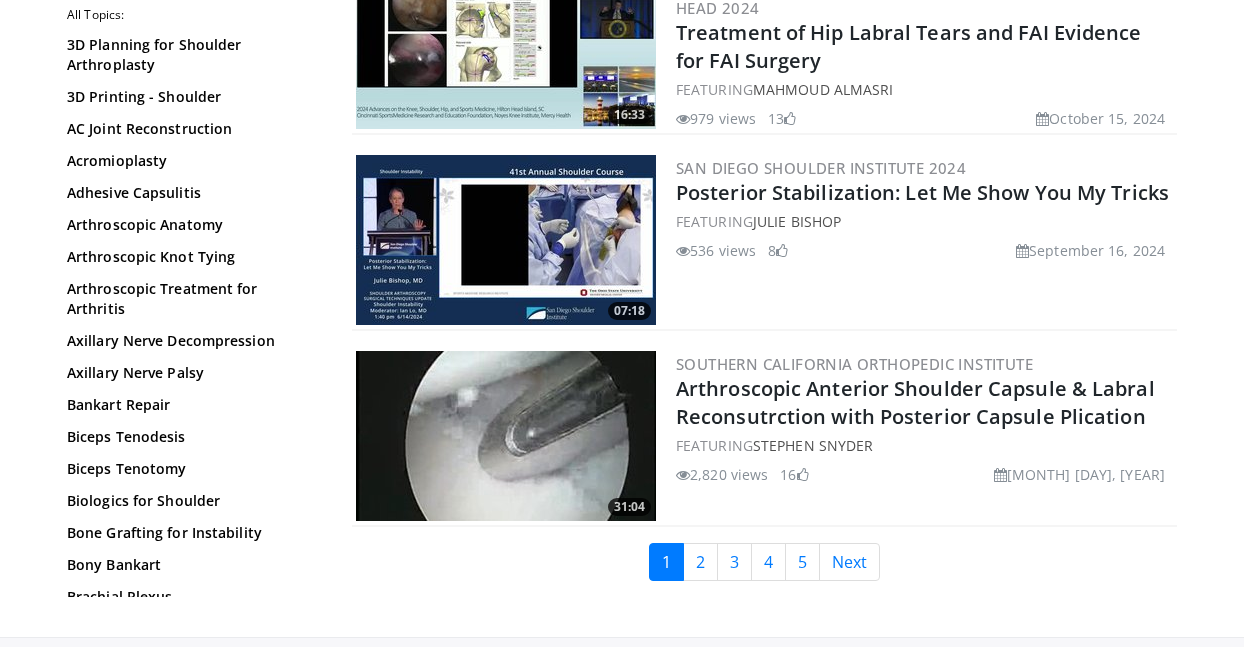 scroll, scrollTop: 4581, scrollLeft: 0, axis: vertical 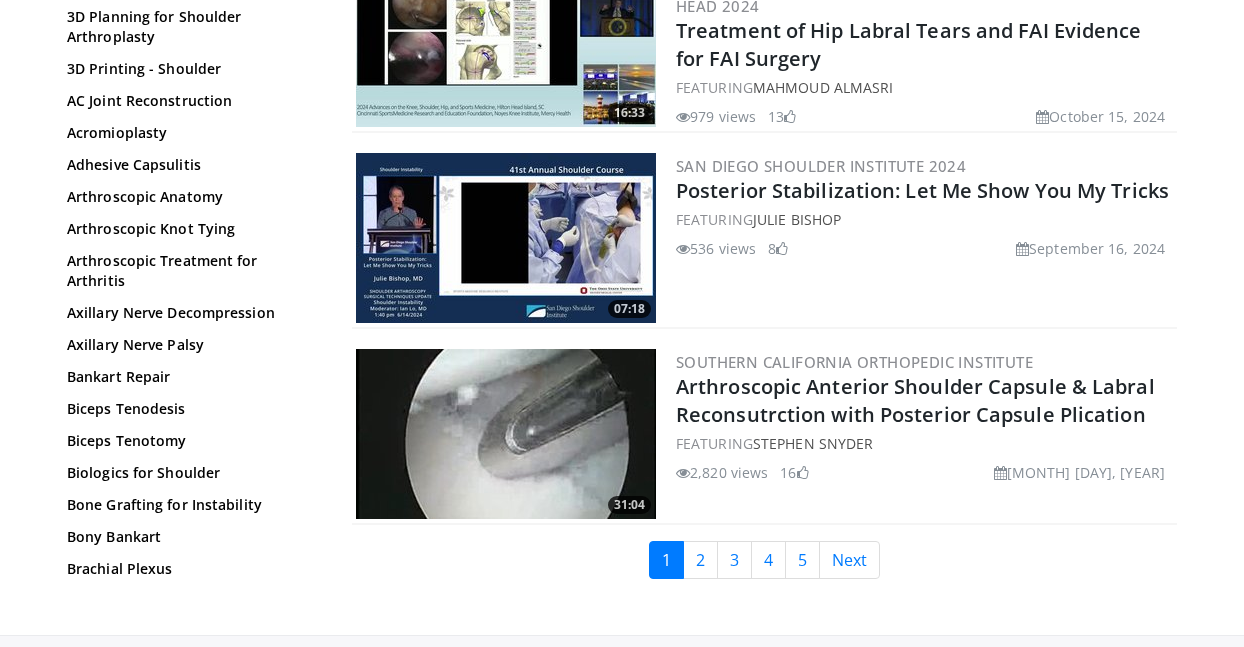 click at bounding box center (506, 238) 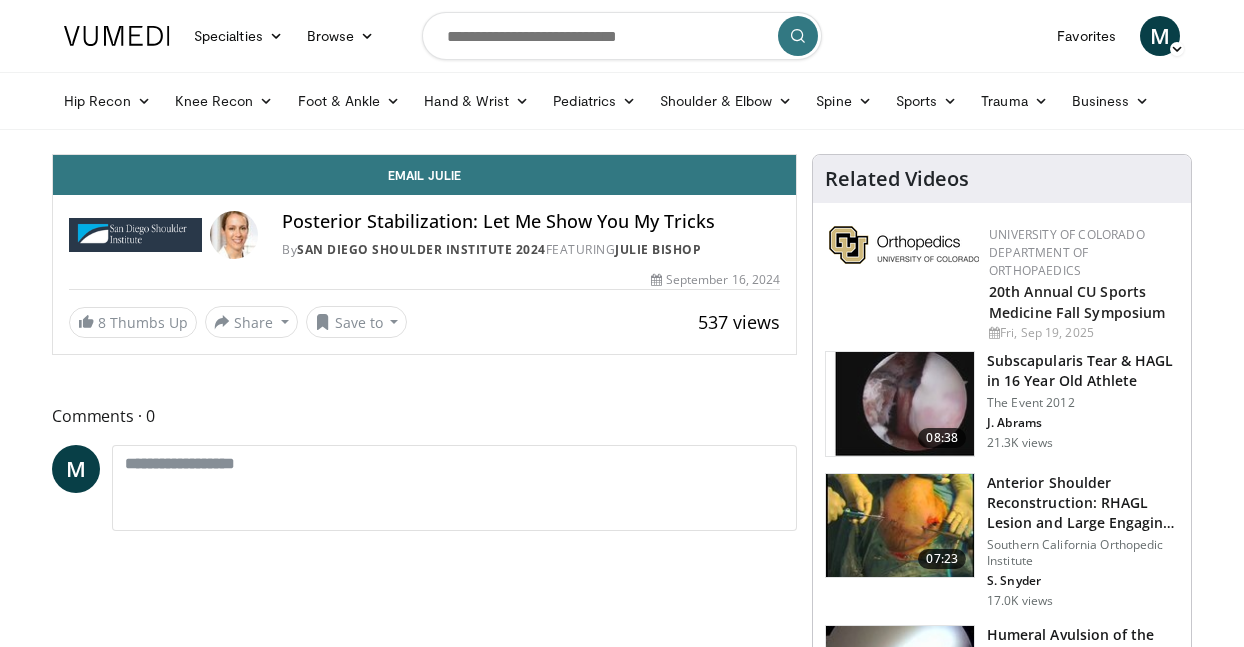 scroll, scrollTop: 0, scrollLeft: 0, axis: both 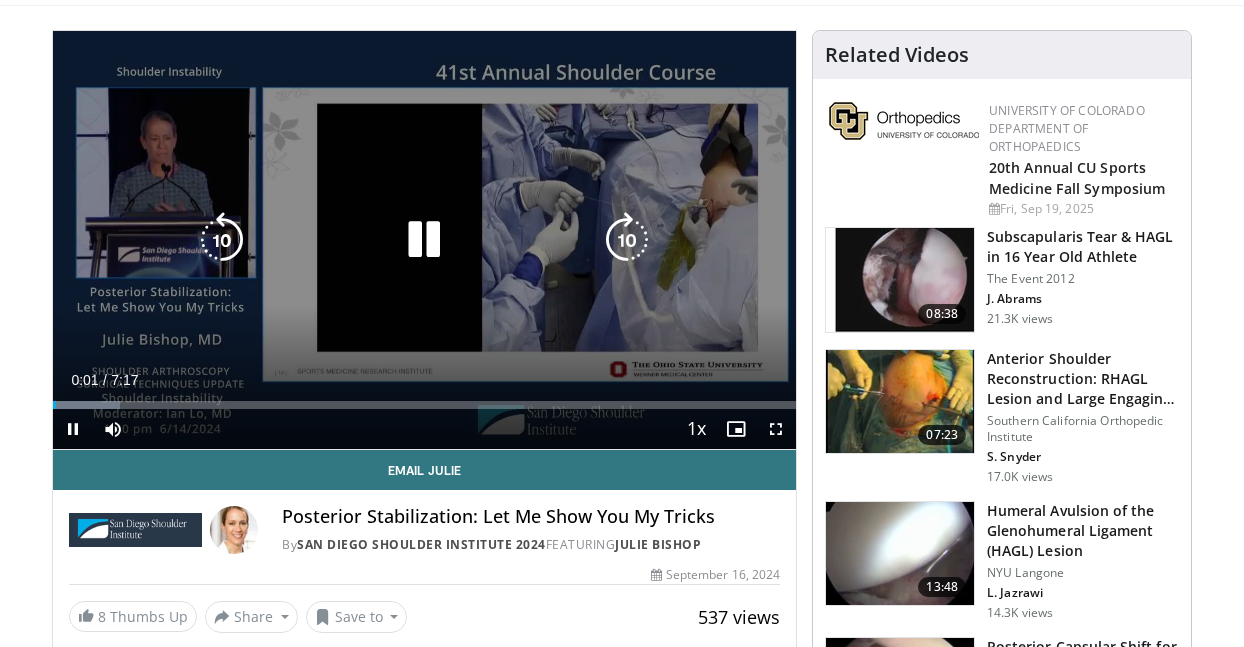 click at bounding box center [627, 240] 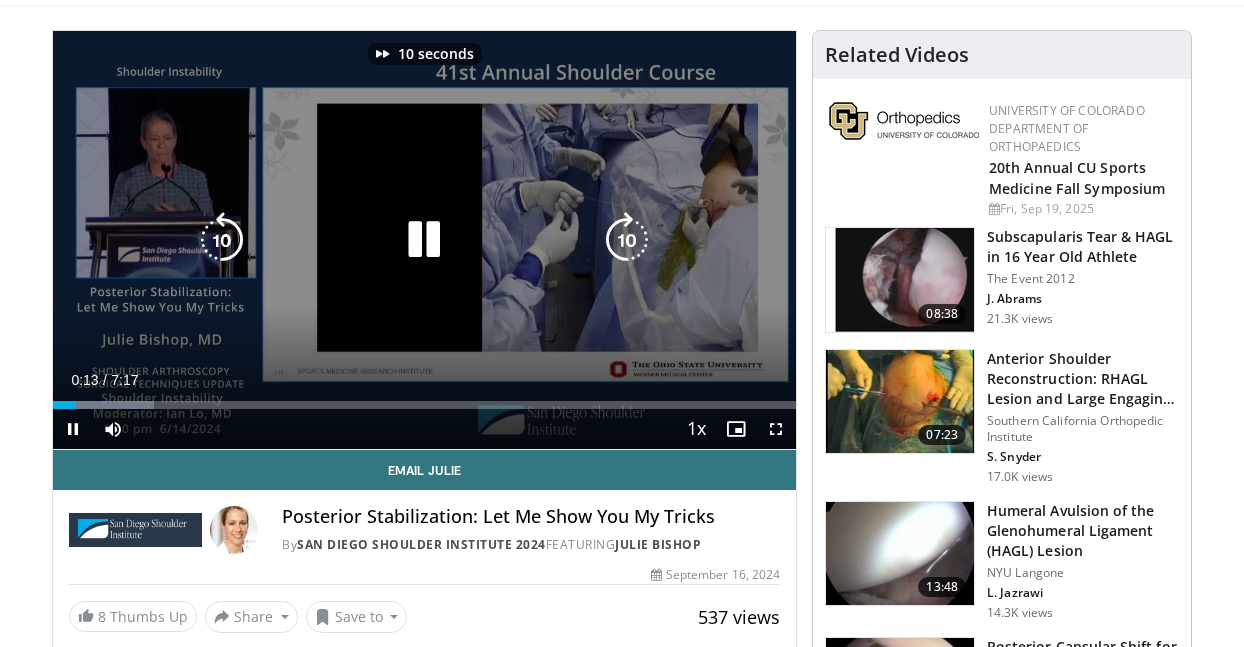 click at bounding box center [627, 240] 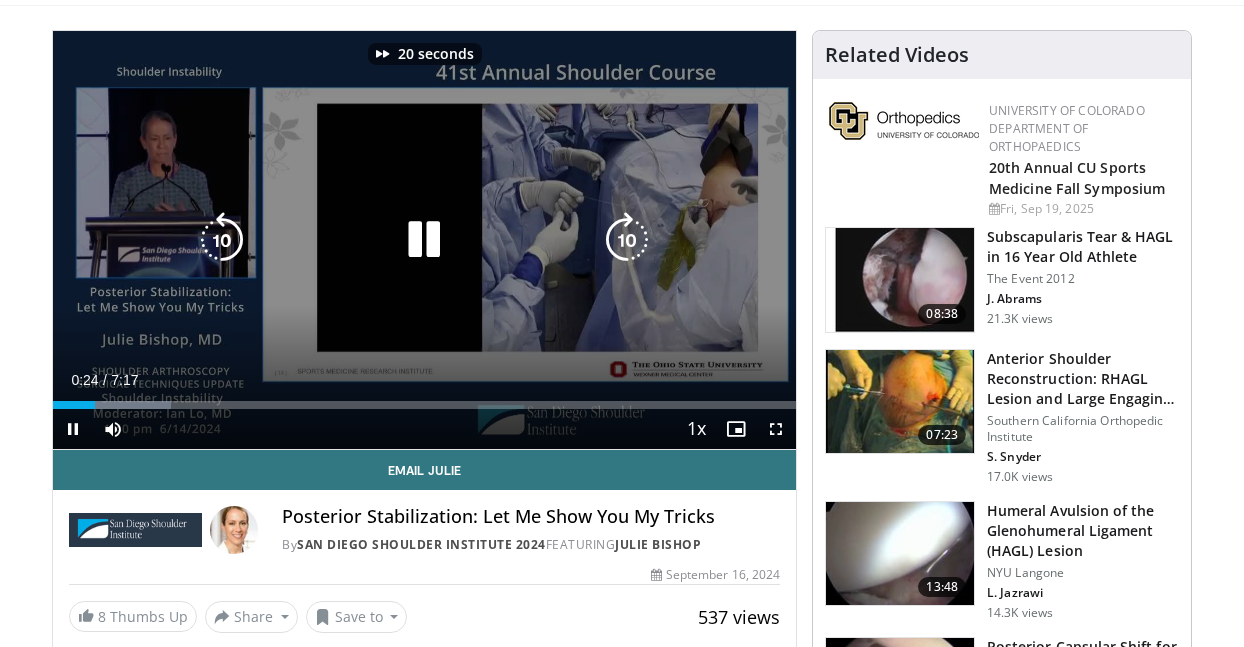 click at bounding box center [627, 240] 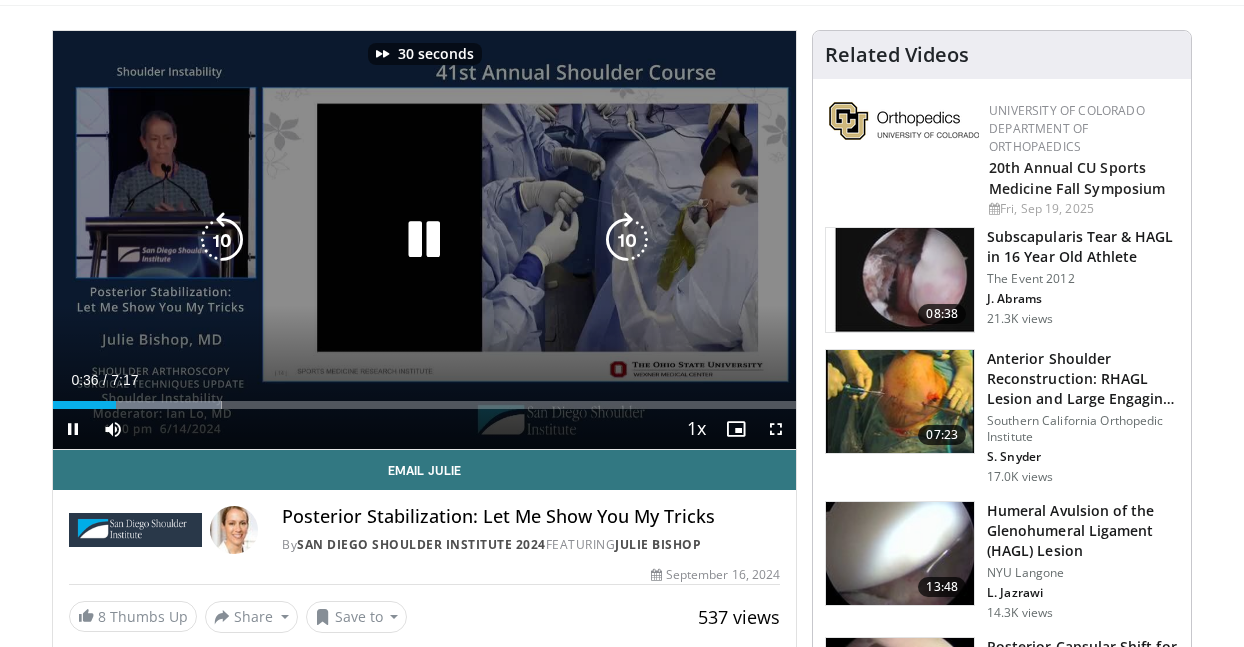 click at bounding box center [627, 240] 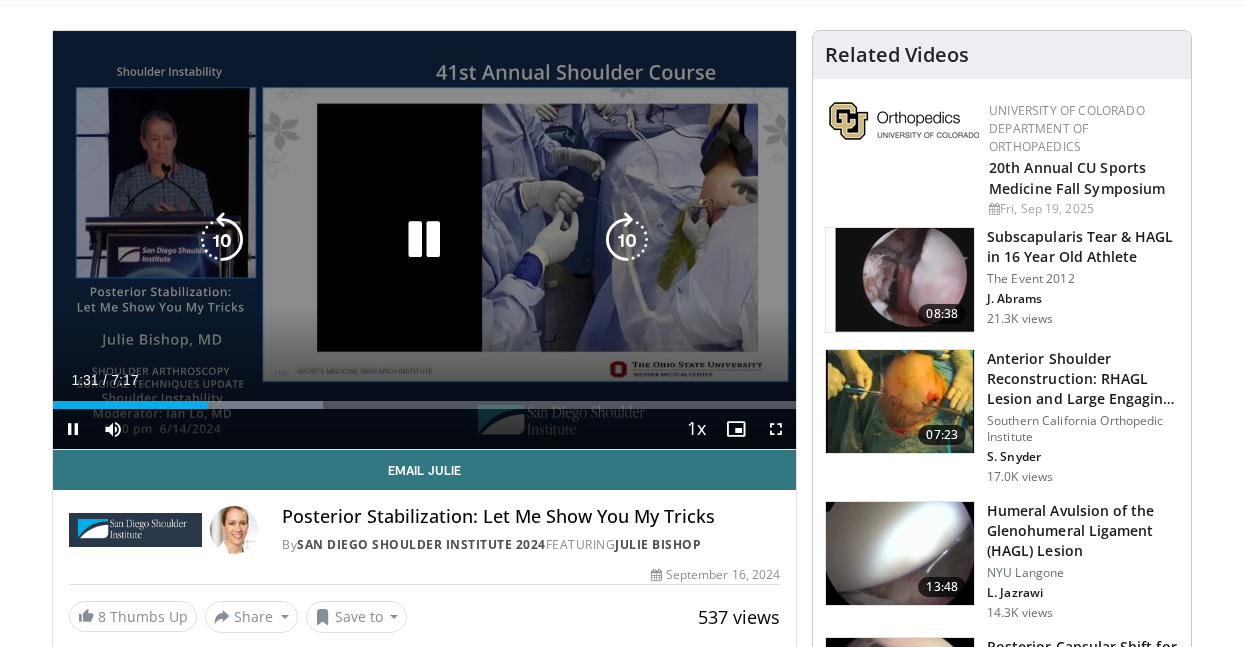 click at bounding box center (424, 240) 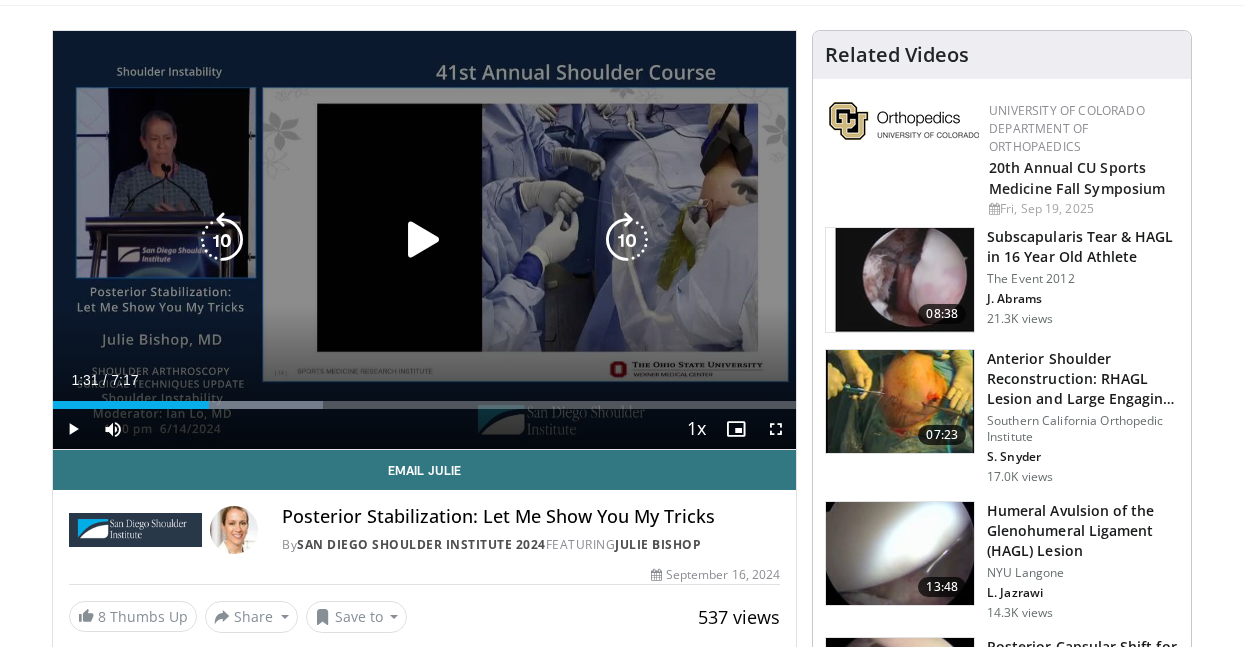 click at bounding box center [424, 240] 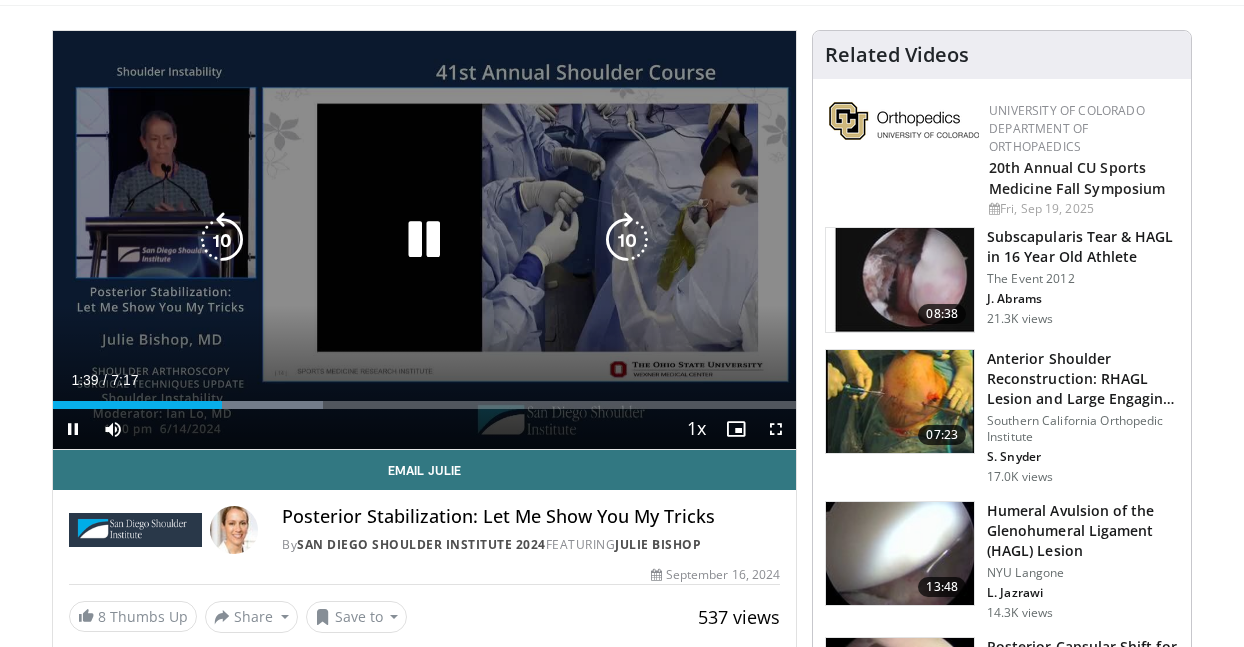 click at bounding box center [424, 240] 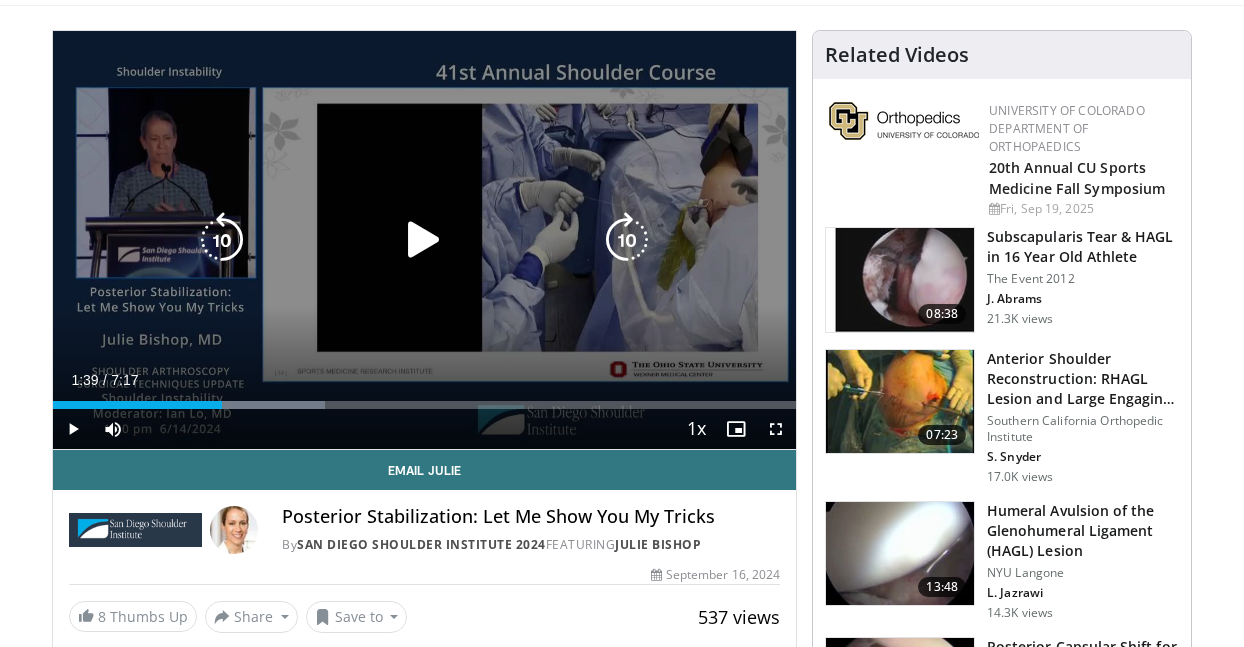 click at bounding box center [222, 240] 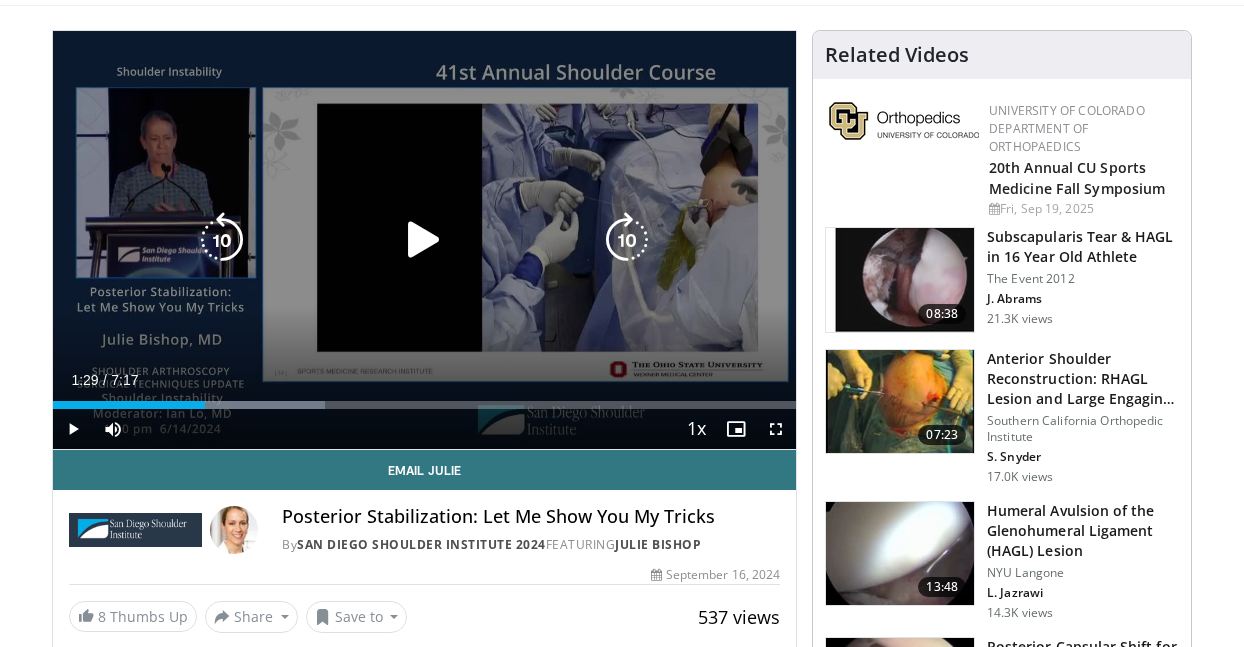 click at bounding box center (424, 240) 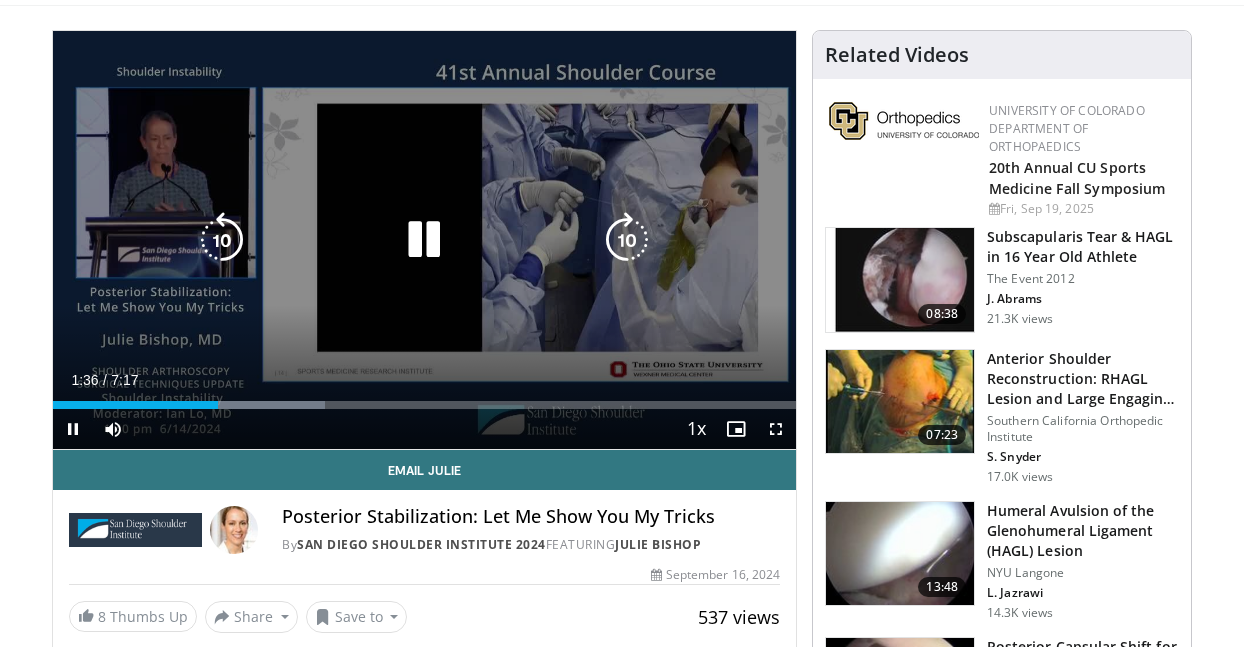 click at bounding box center (627, 240) 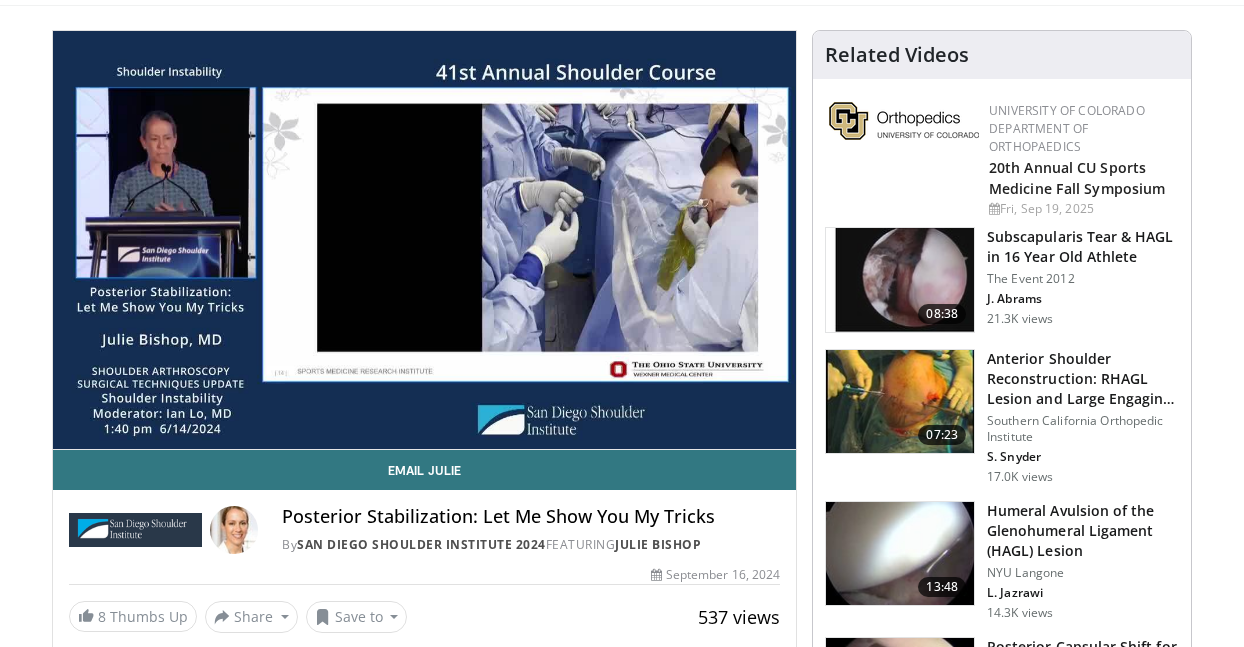 click on "10 seconds
Tap to unmute" at bounding box center (424, 240) 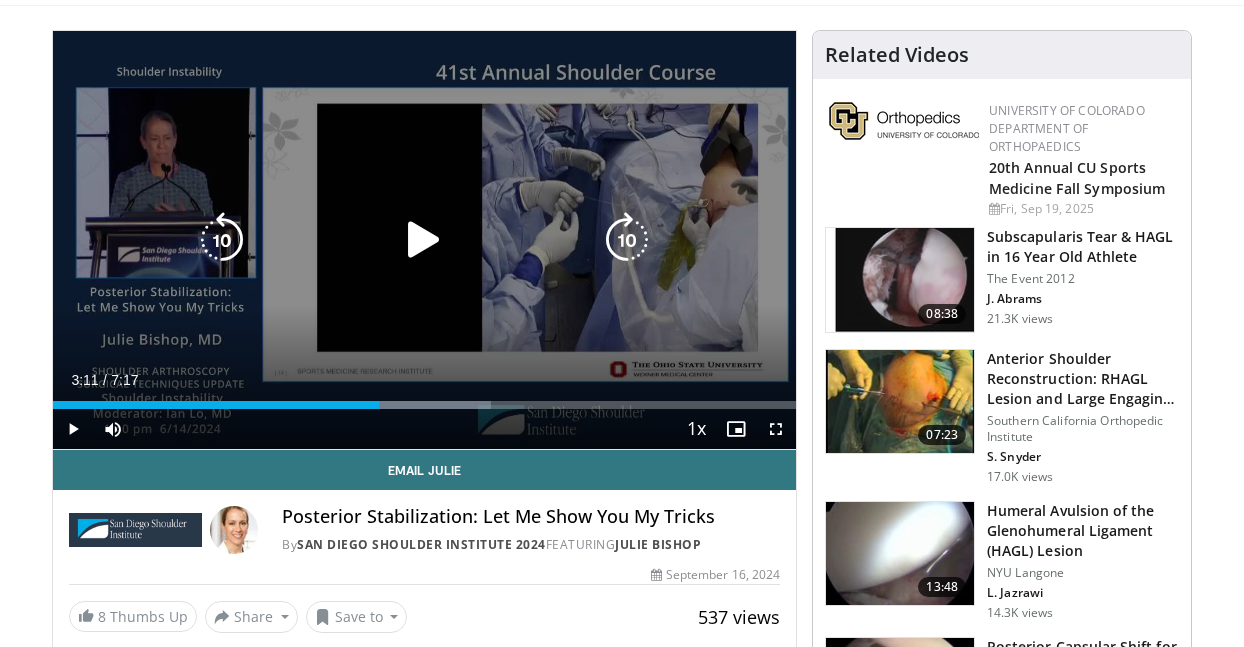 click at bounding box center (424, 240) 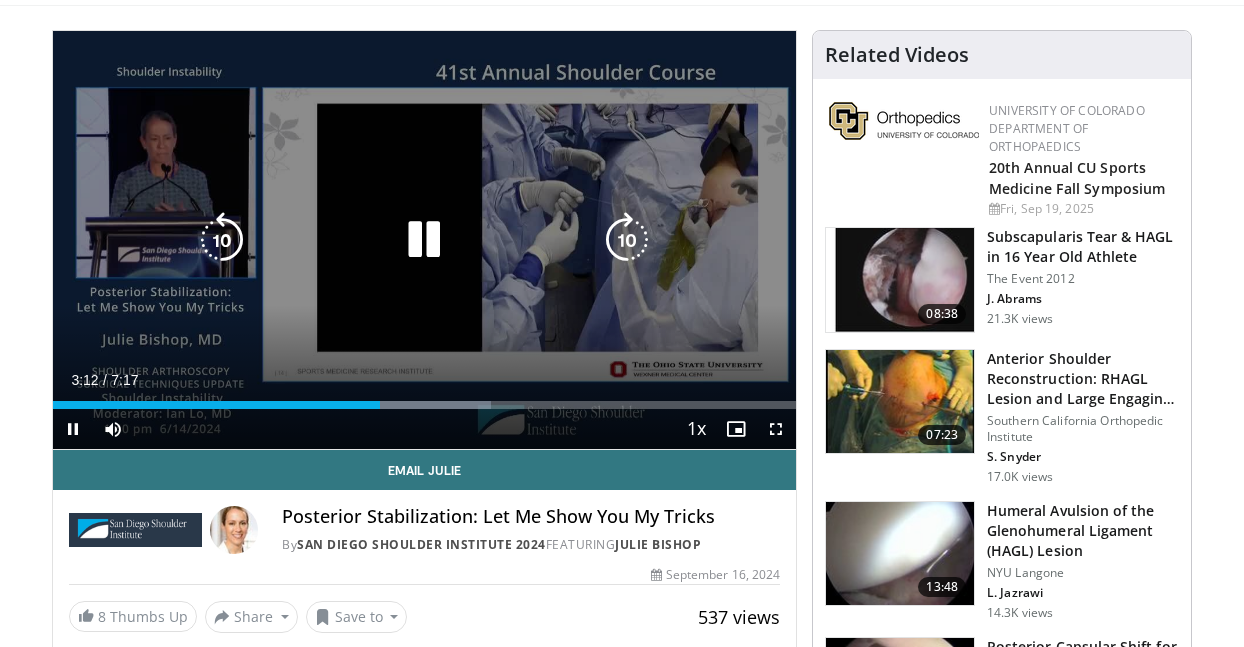 click at bounding box center [627, 240] 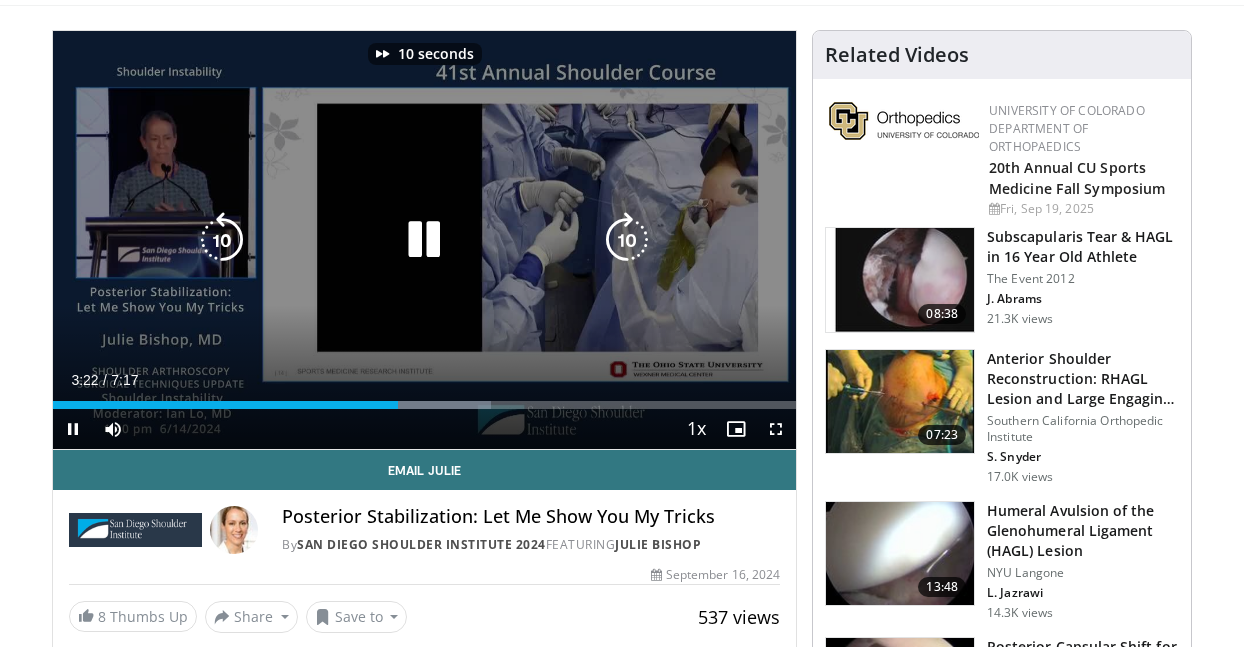 click at bounding box center [627, 240] 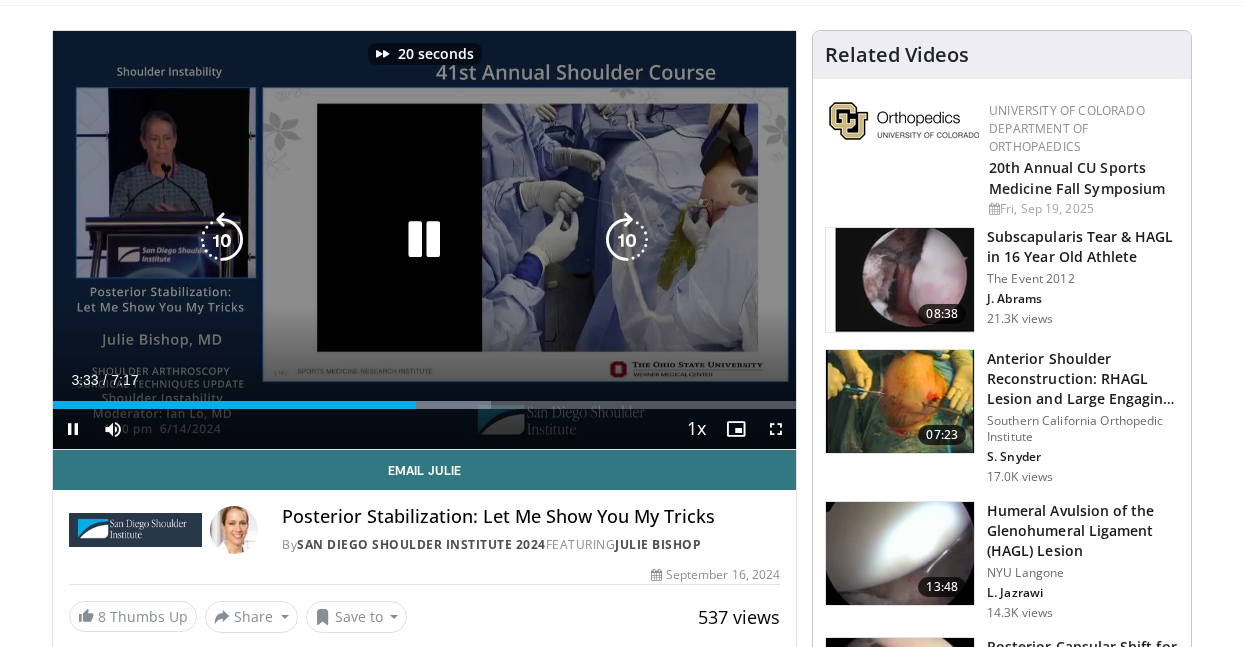 click at bounding box center (627, 240) 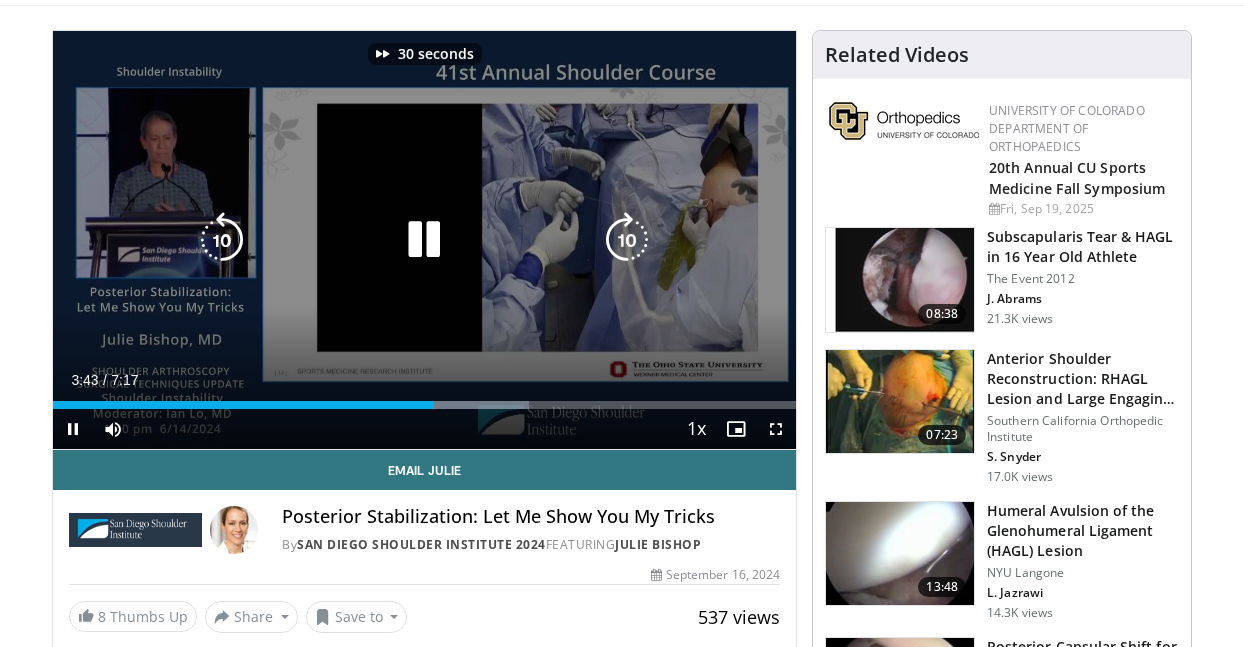 click at bounding box center [627, 240] 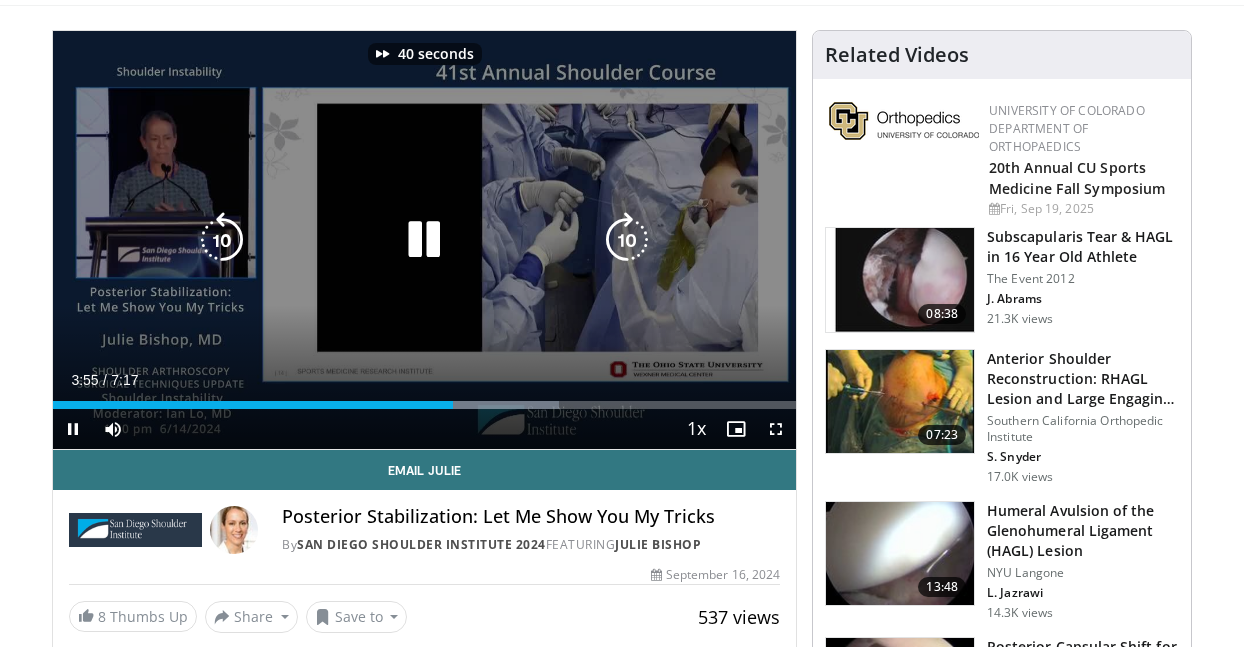click at bounding box center (627, 240) 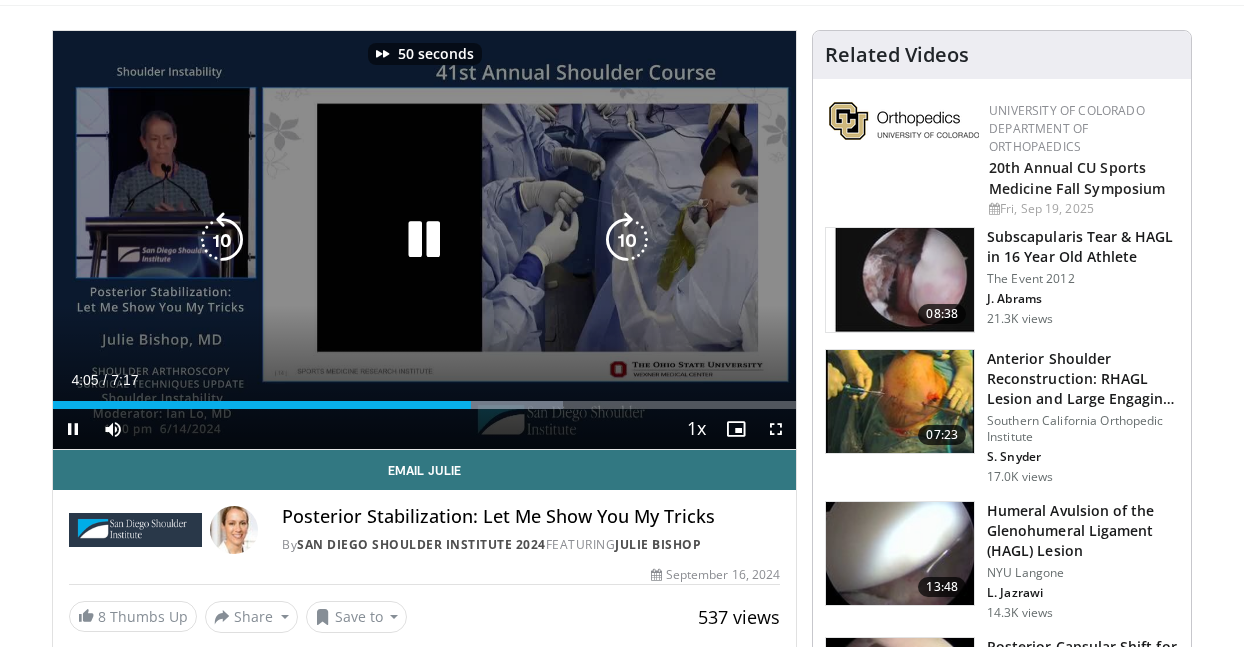 click at bounding box center [627, 240] 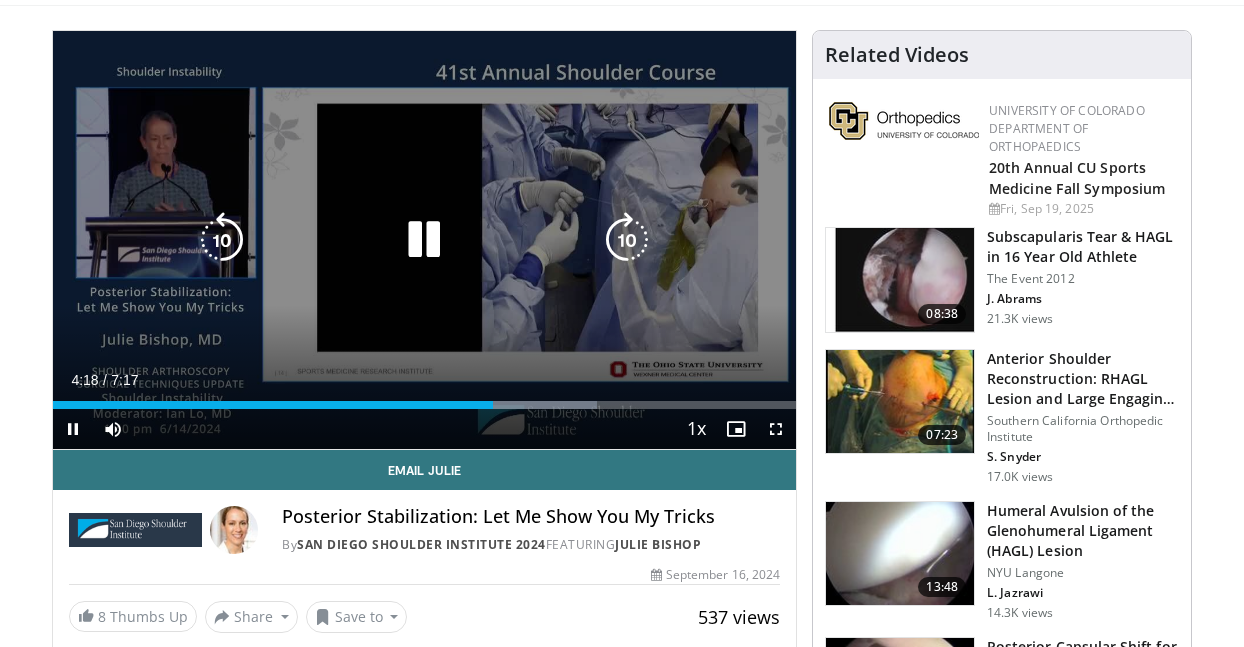 click at bounding box center (627, 240) 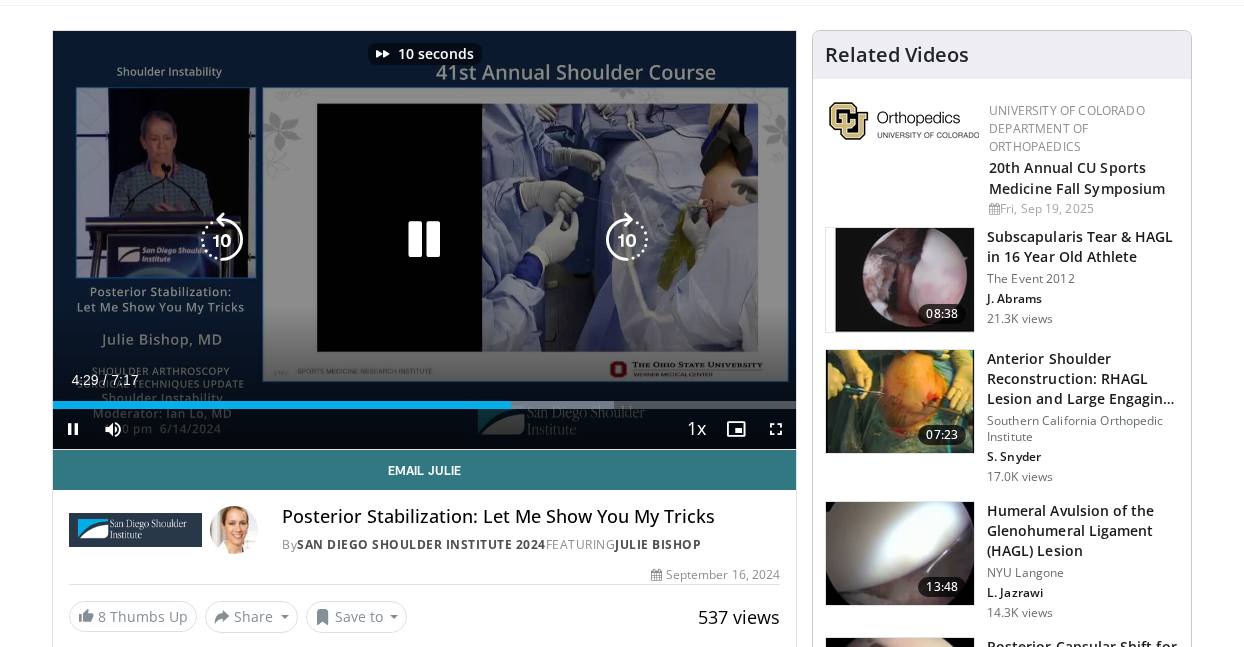 click at bounding box center (627, 240) 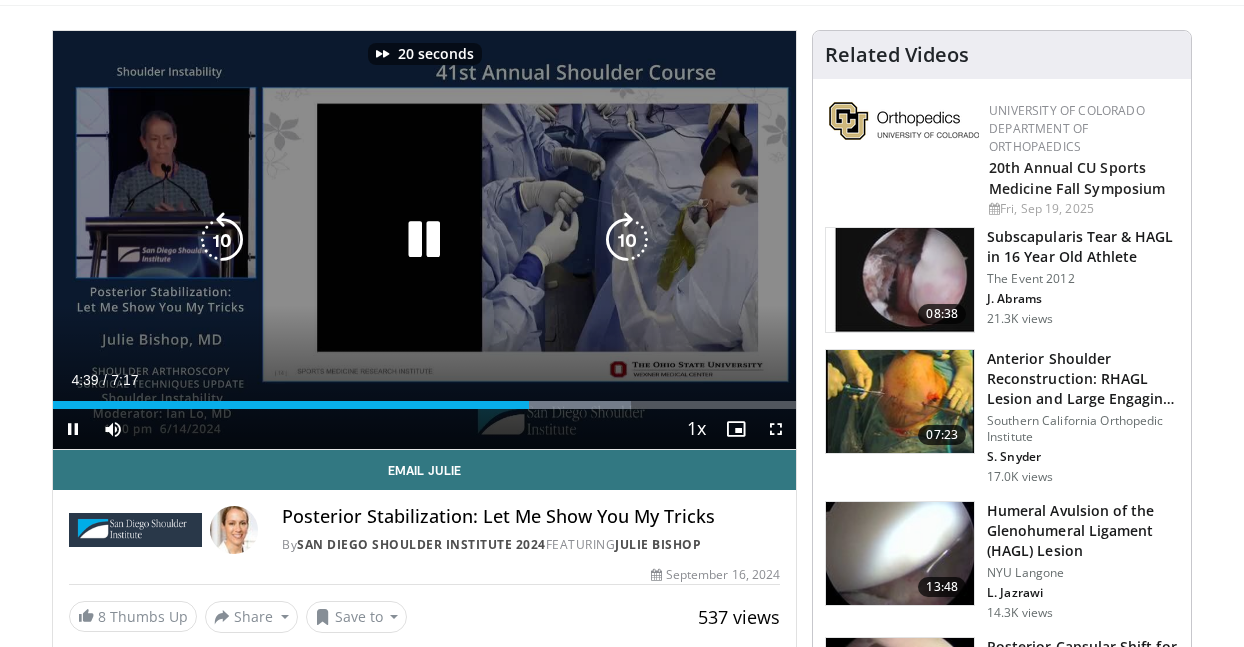 click at bounding box center [627, 240] 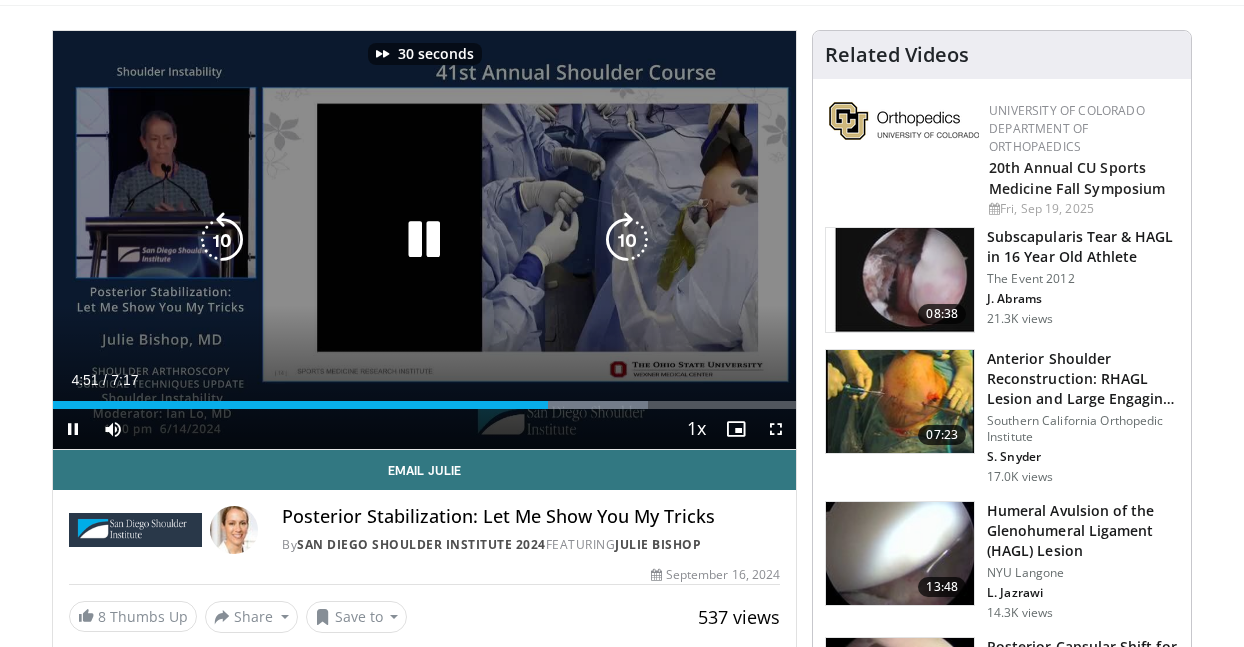 click at bounding box center [627, 240] 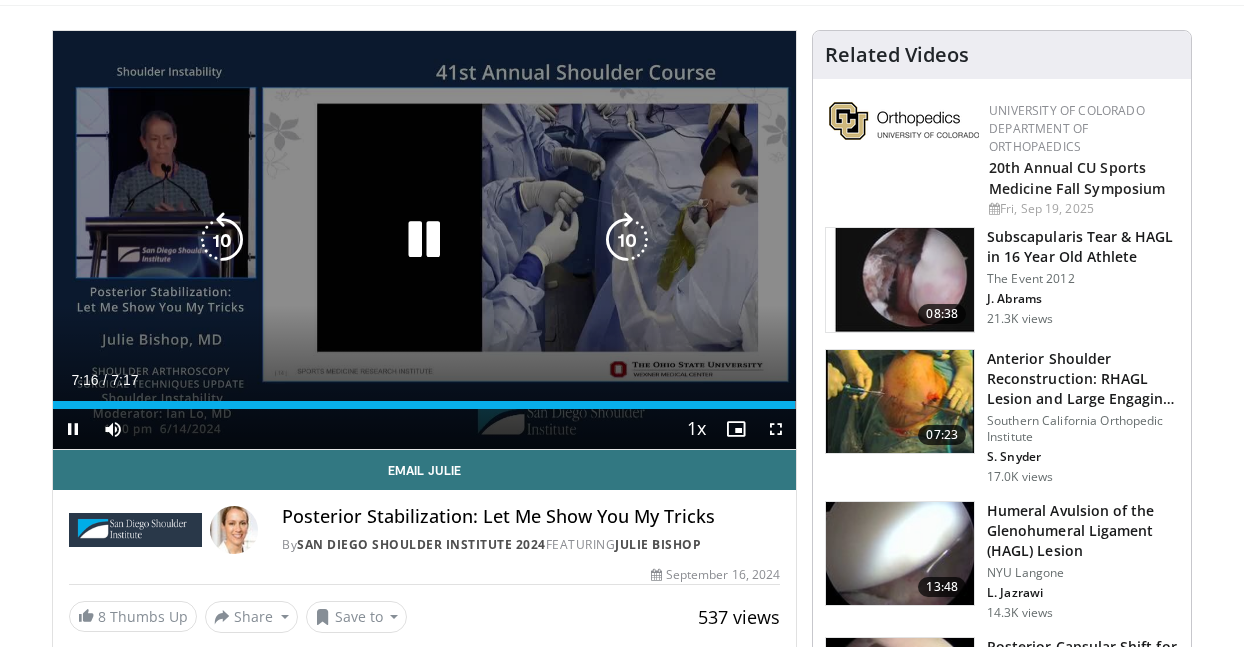 click at bounding box center (424, 240) 